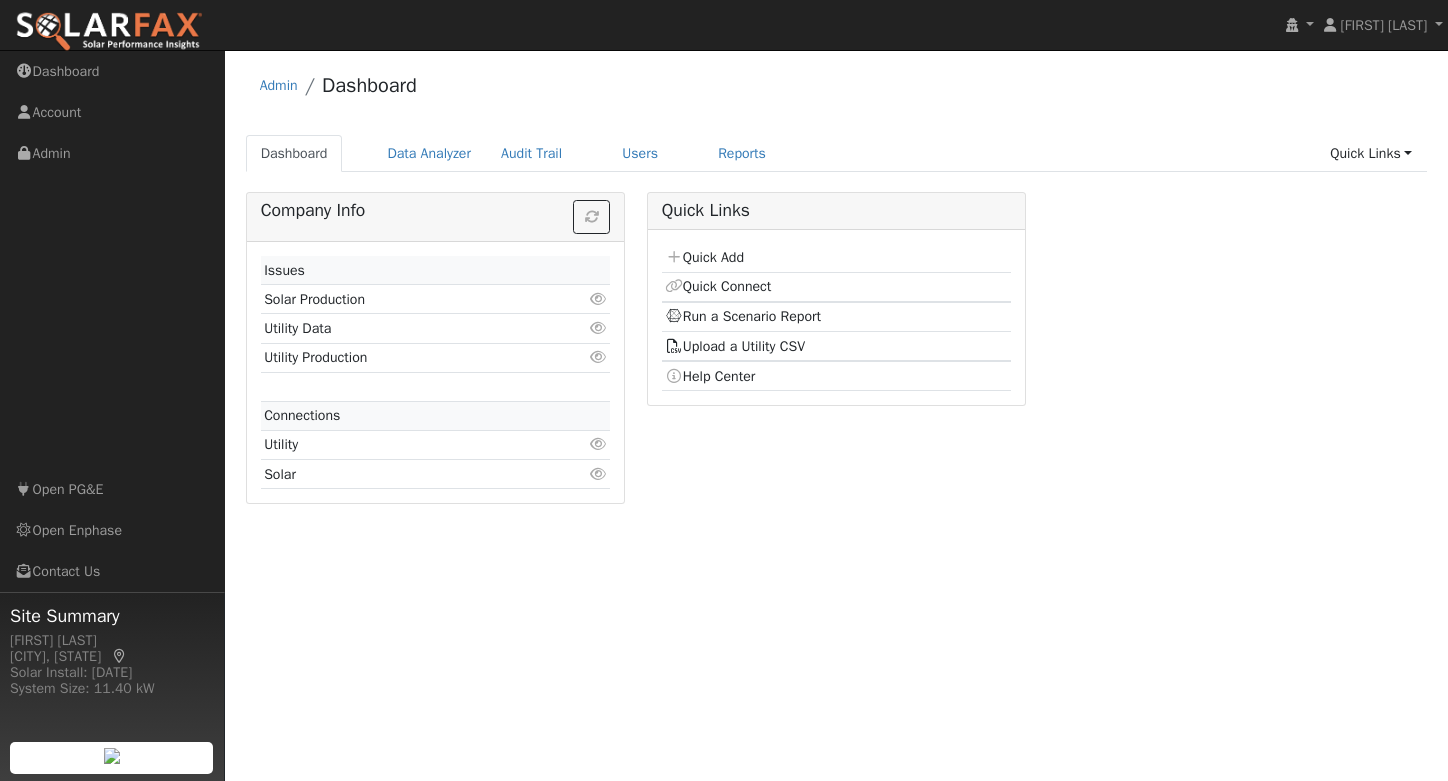 scroll, scrollTop: 0, scrollLeft: 0, axis: both 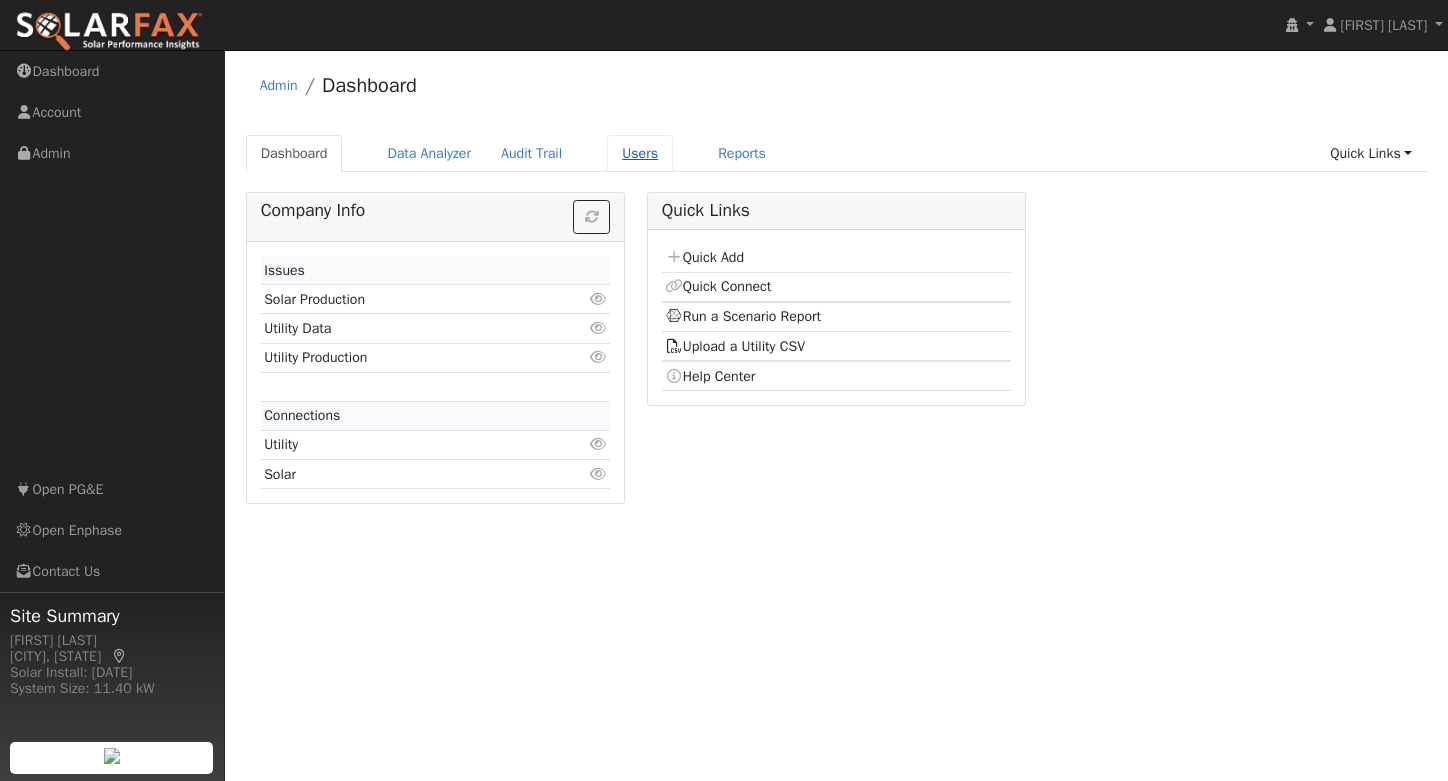 drag, startPoint x: 652, startPoint y: 154, endPoint x: 669, endPoint y: 155, distance: 17.029387 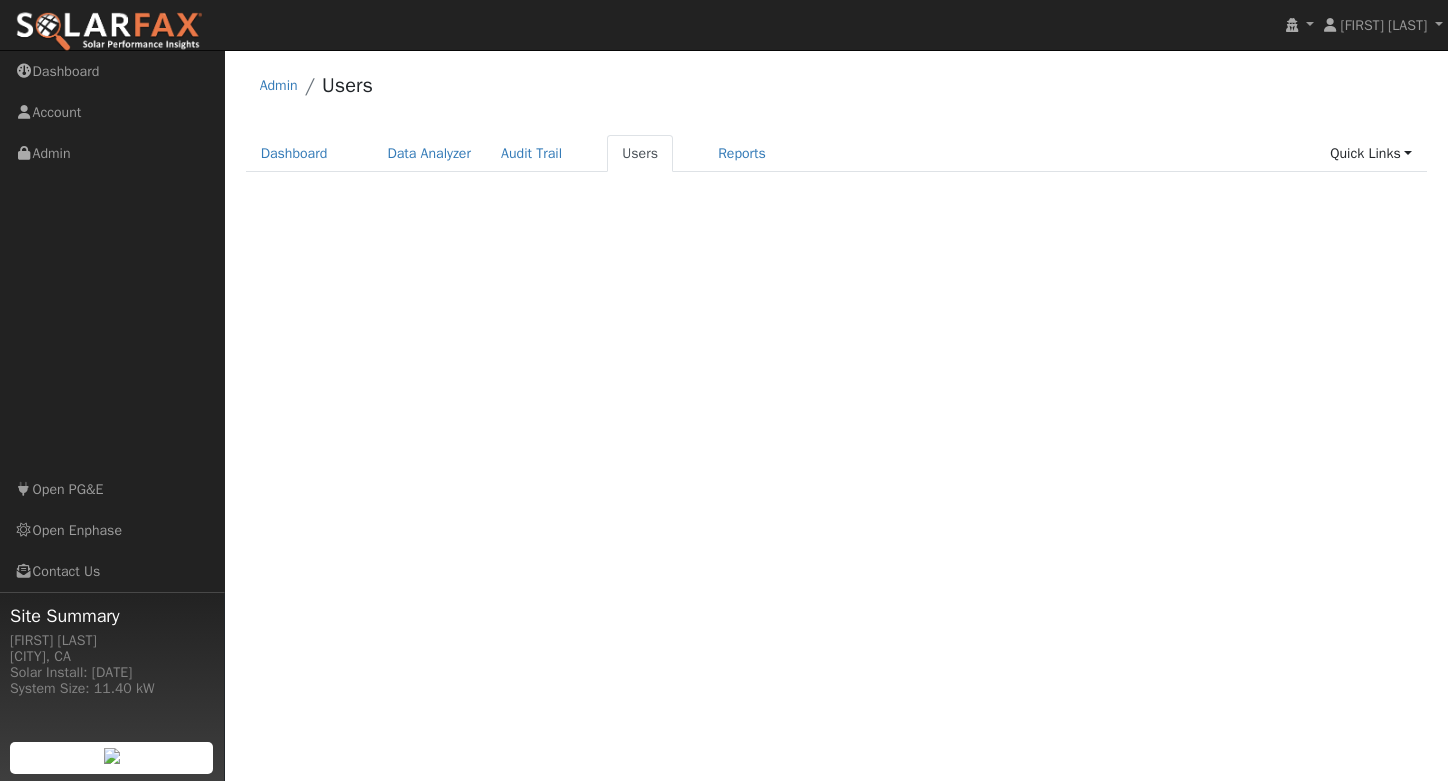 scroll, scrollTop: 0, scrollLeft: 0, axis: both 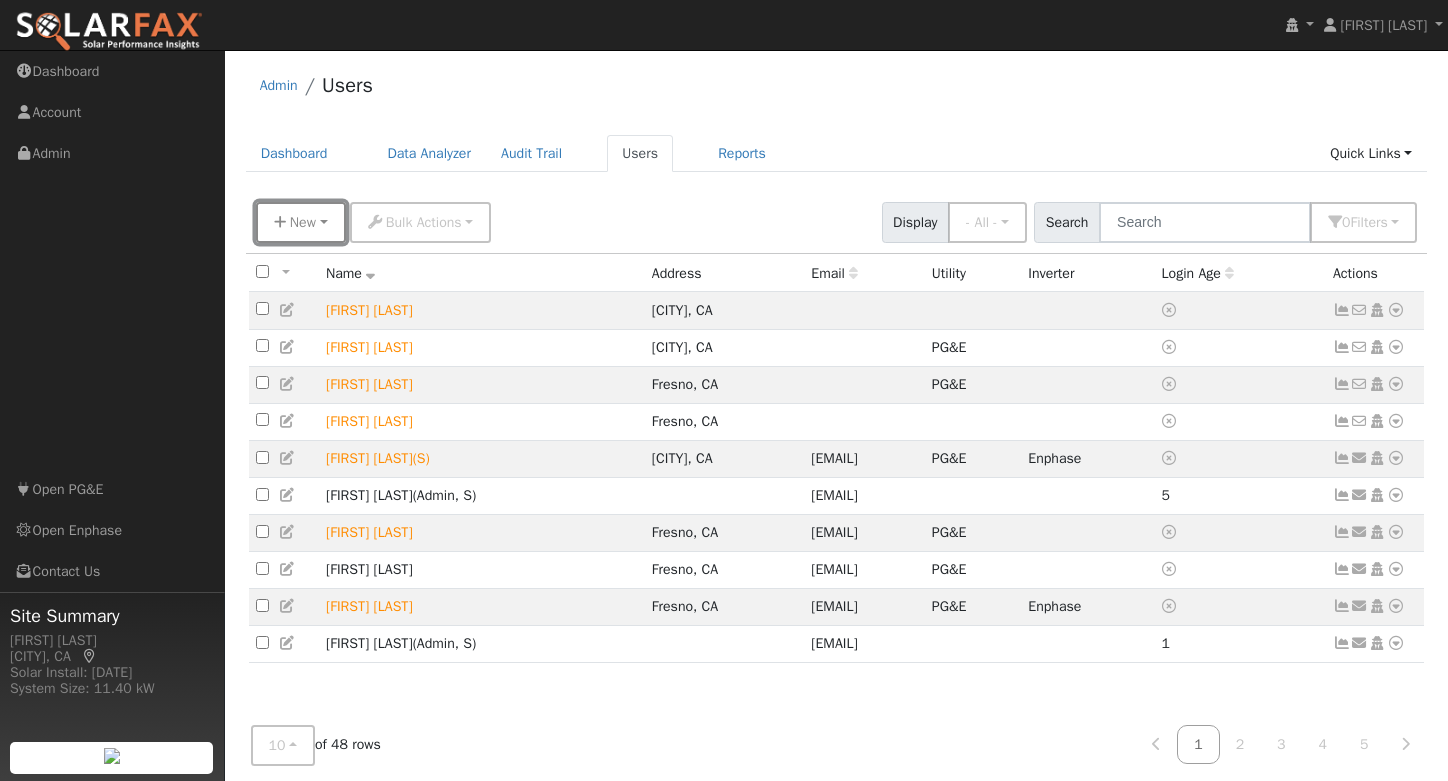 click on "New" at bounding box center (303, 222) 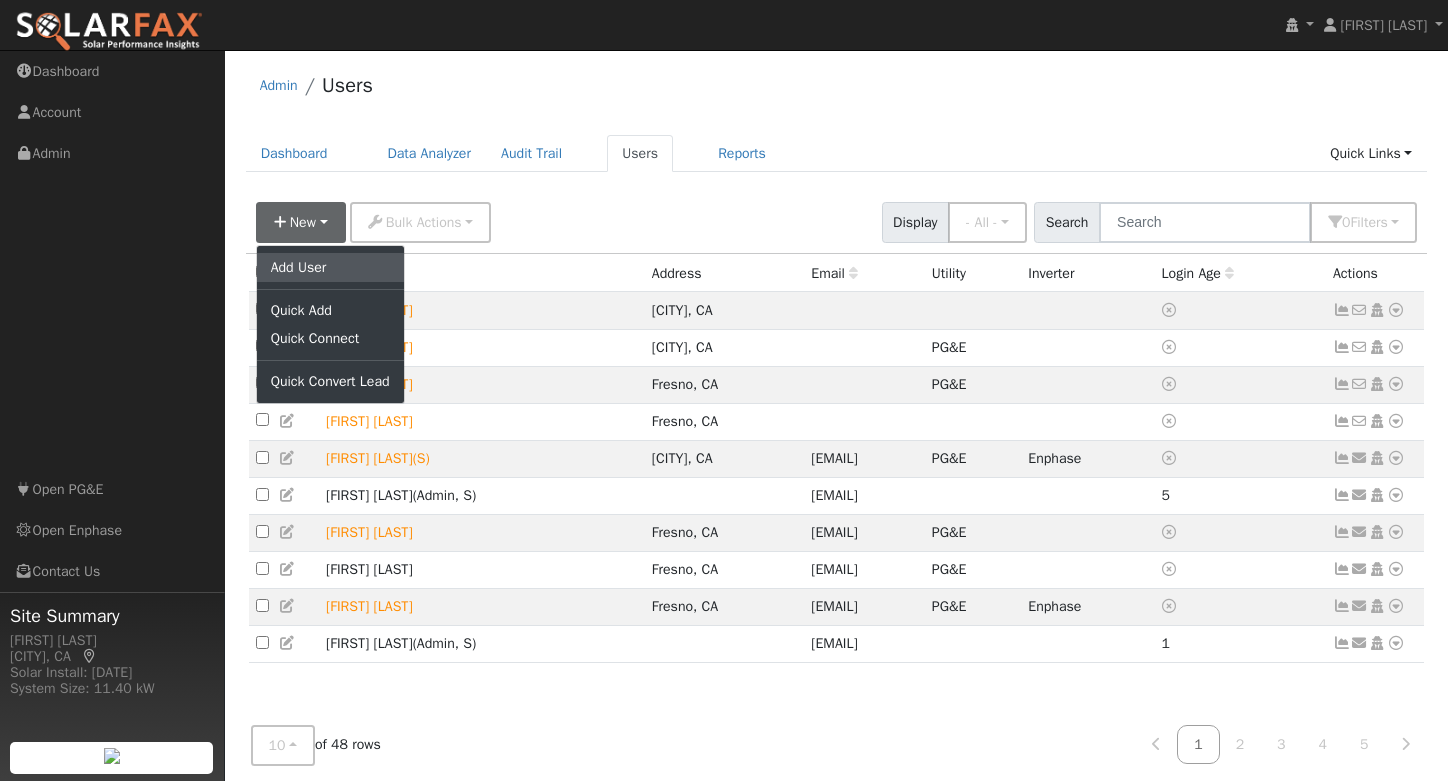 drag, startPoint x: 300, startPoint y: 270, endPoint x: 318, endPoint y: 269, distance: 18.027756 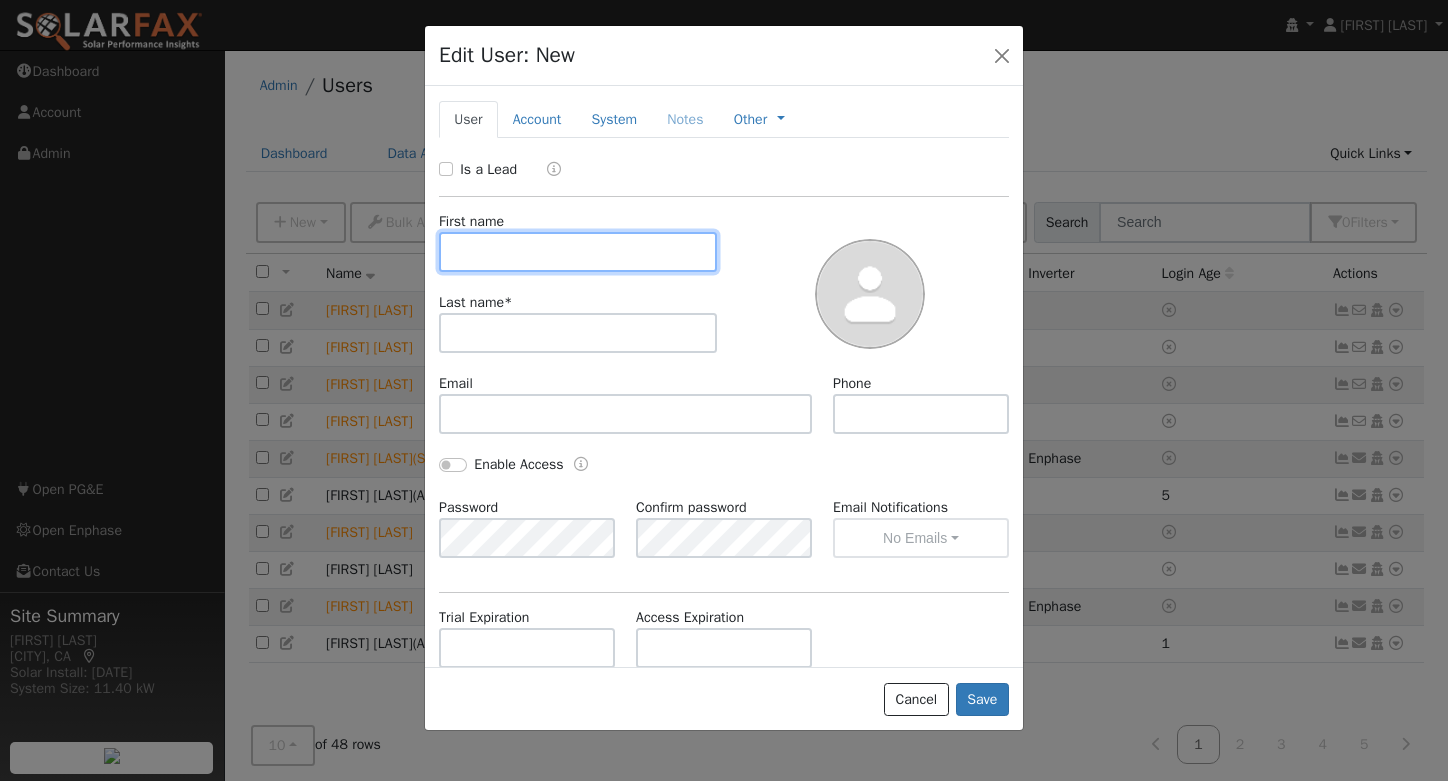 click at bounding box center (578, 252) 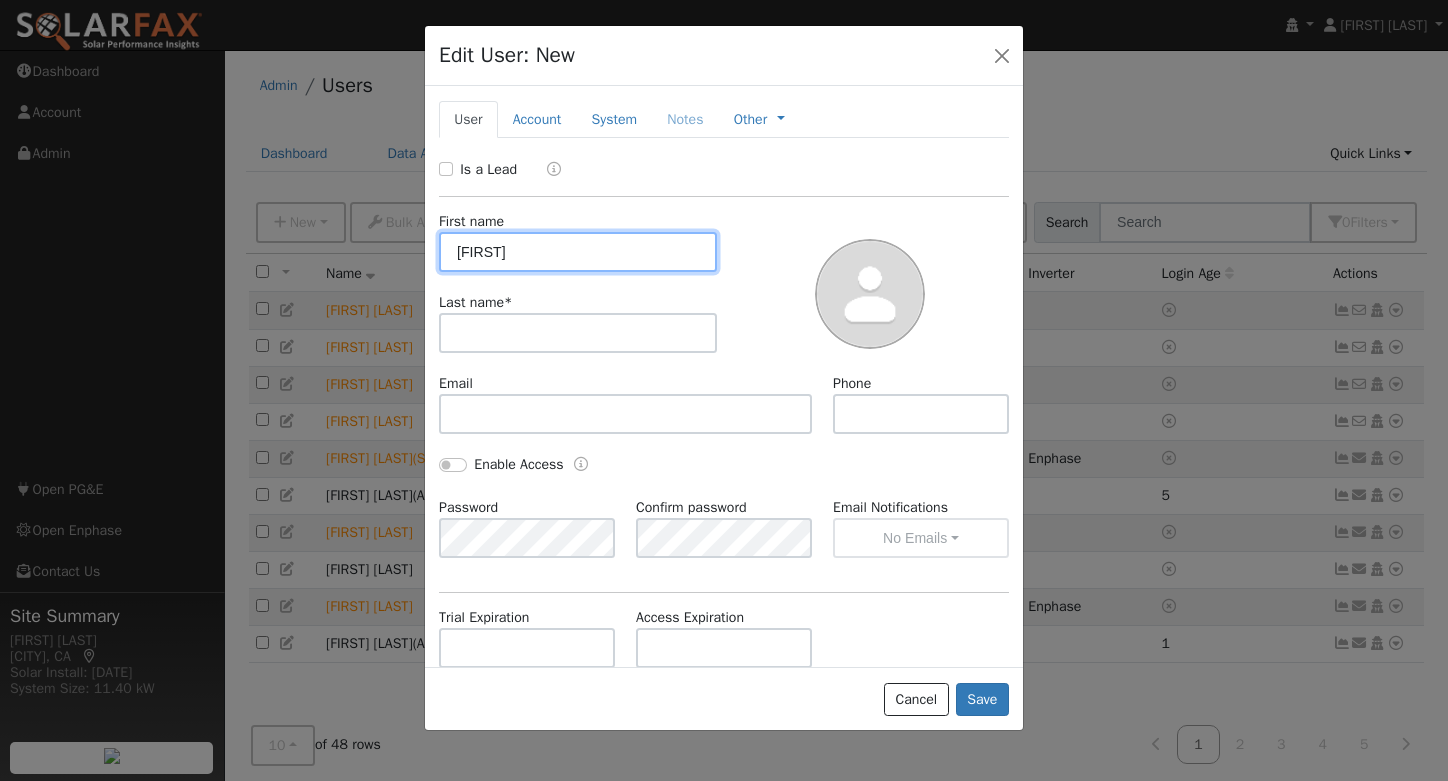 type on "[FIRST]" 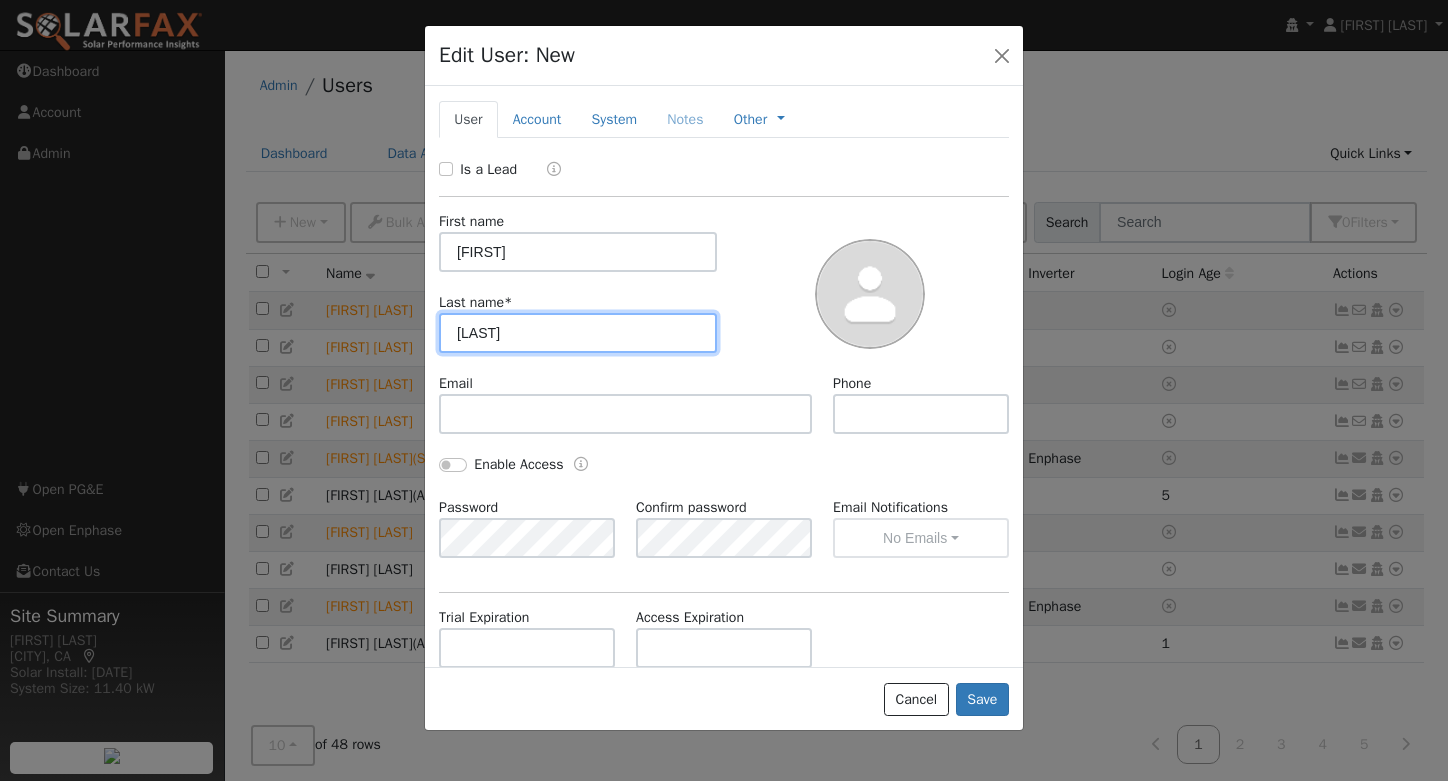 type on "[LAST]" 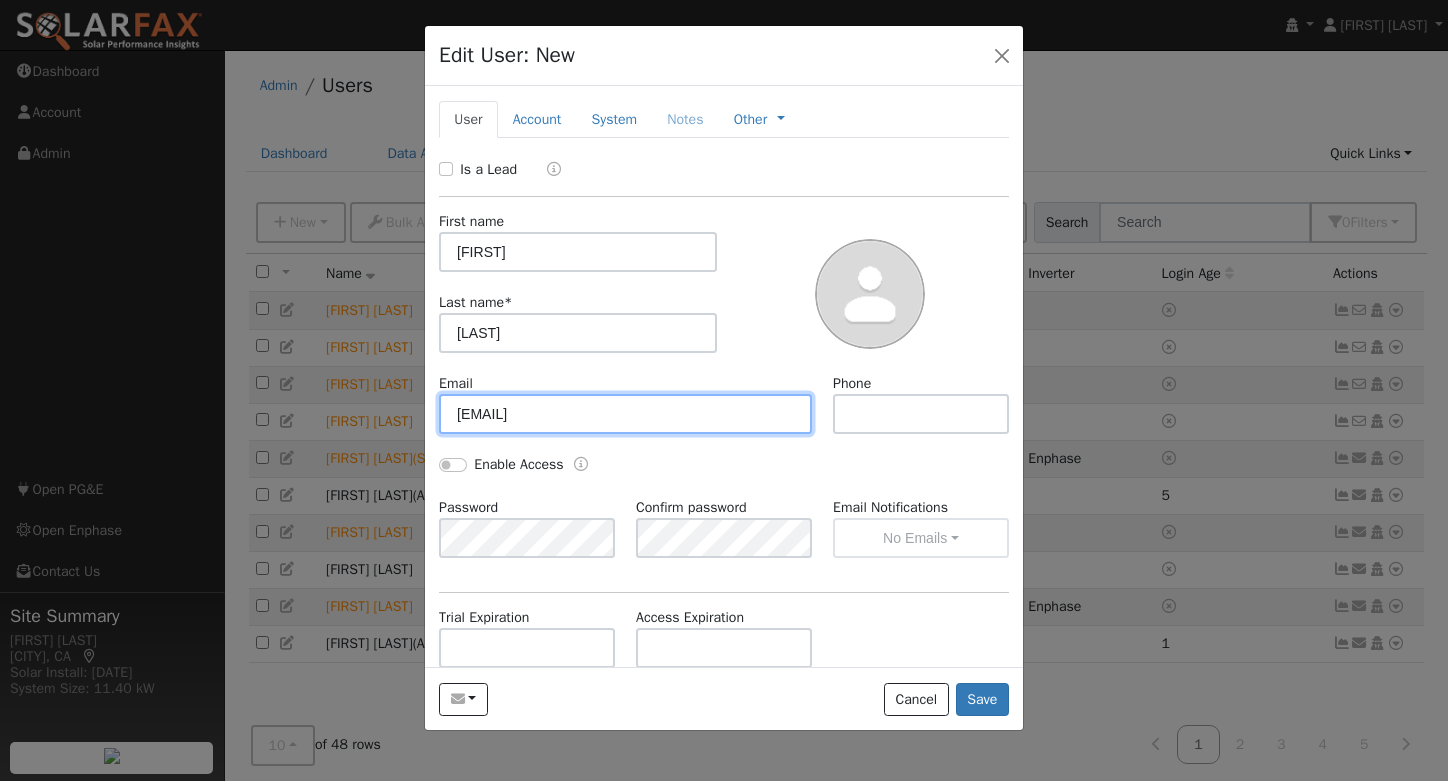 type on "[EMAIL]" 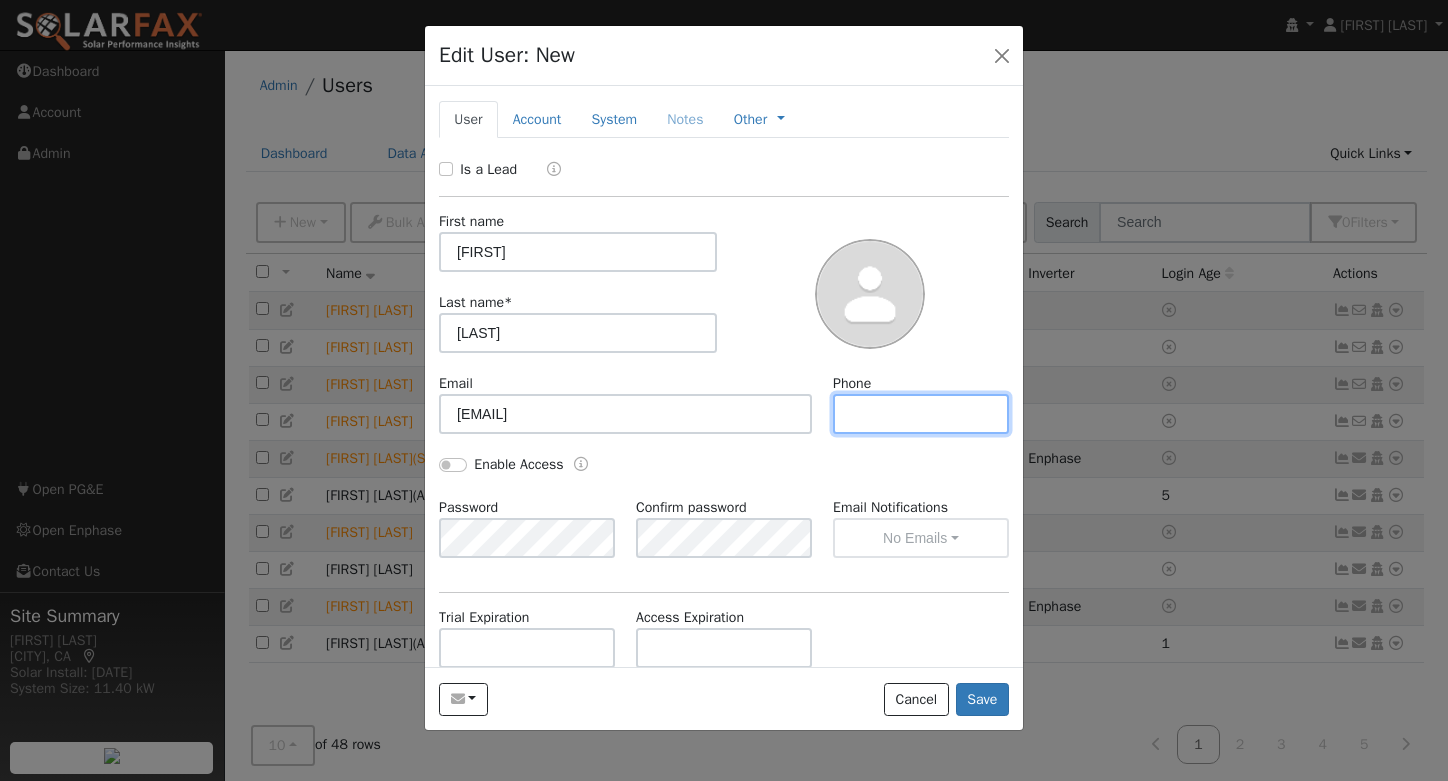 click at bounding box center (921, 414) 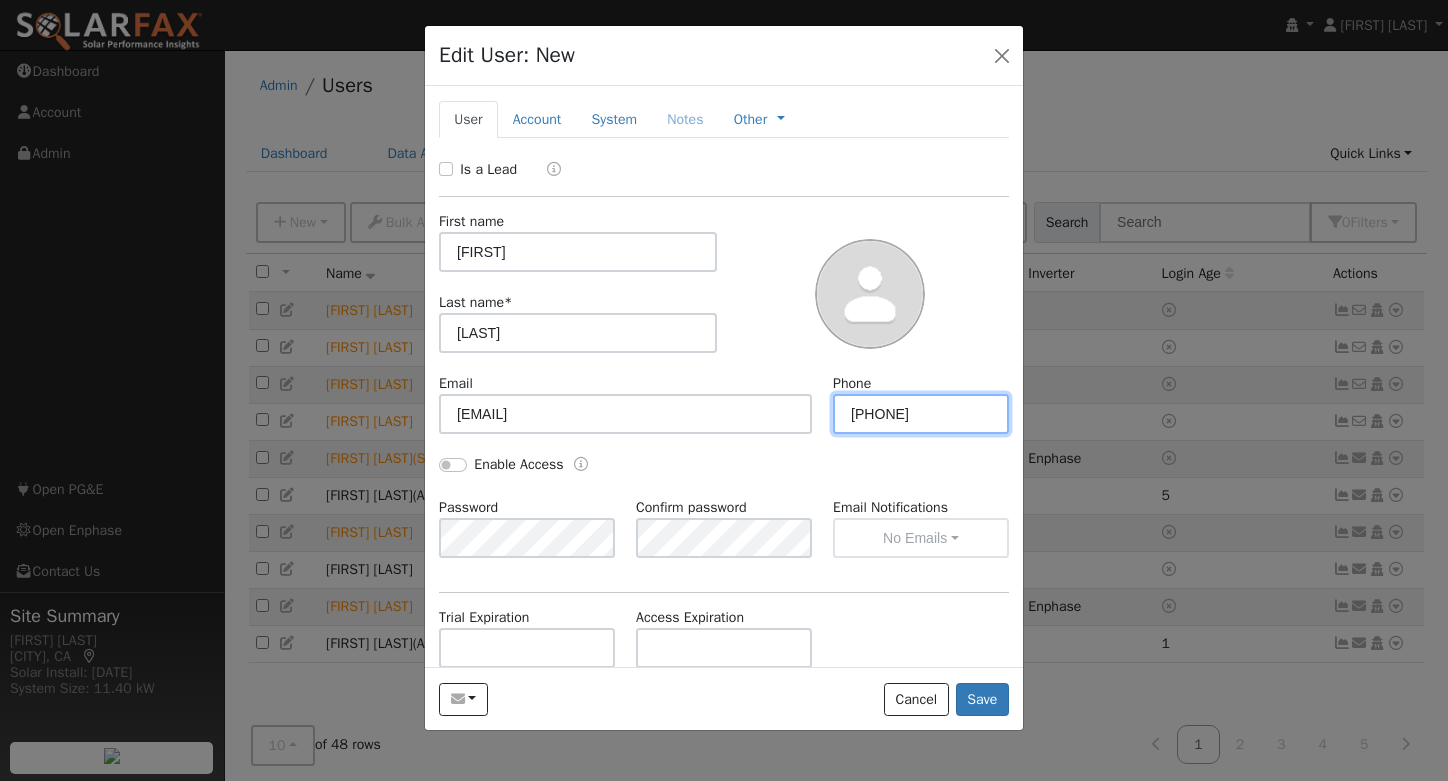 type on "559.289.7433" 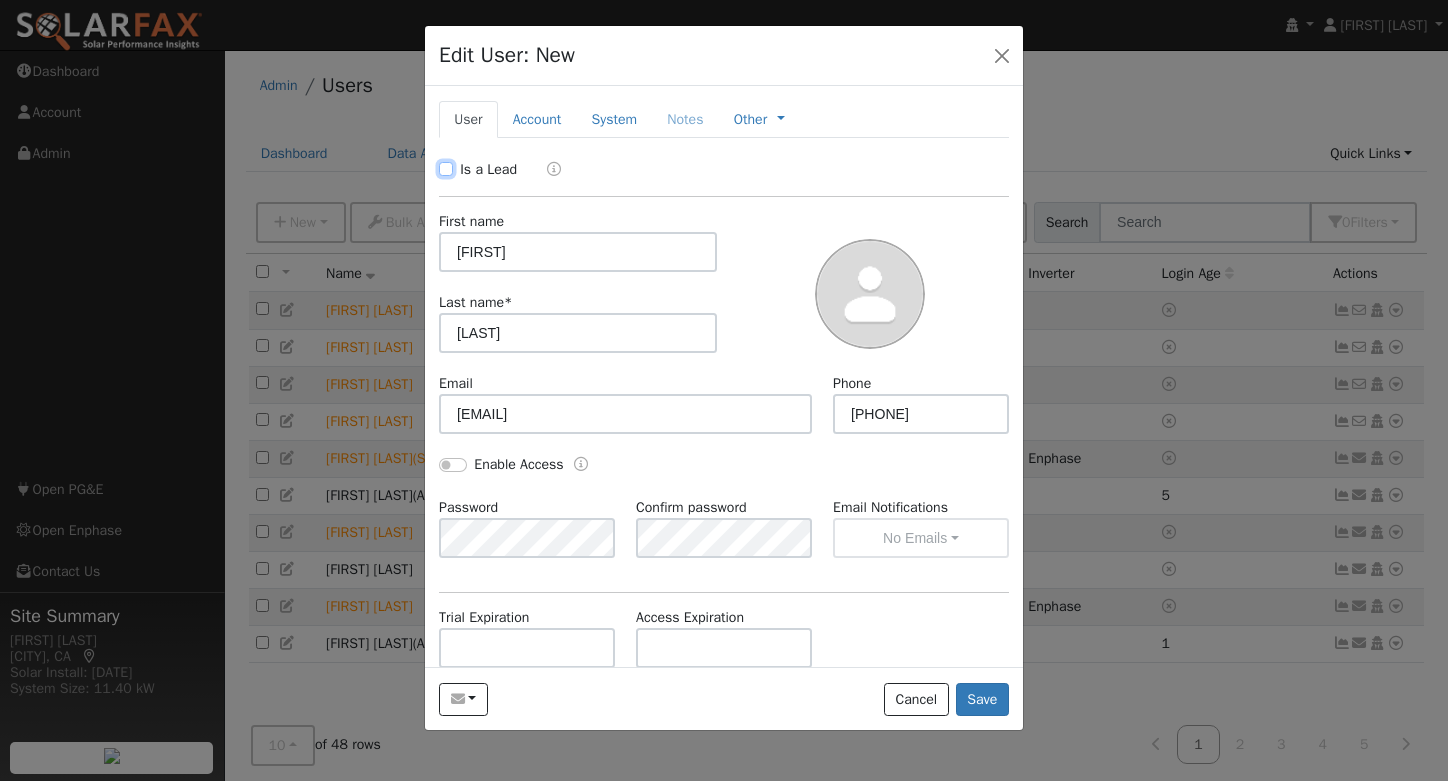 click on "Is a Lead" at bounding box center (446, 169) 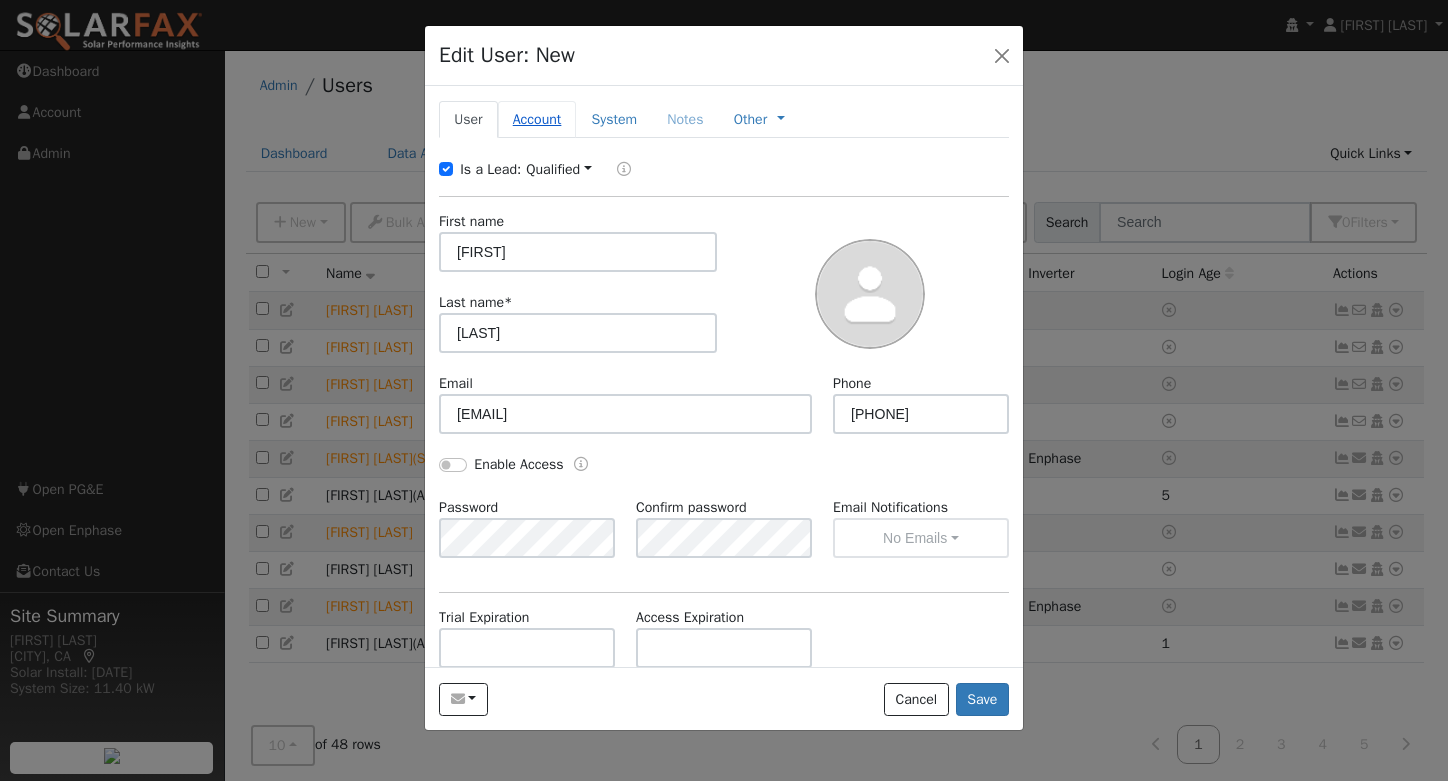 click on "Account" at bounding box center [537, 119] 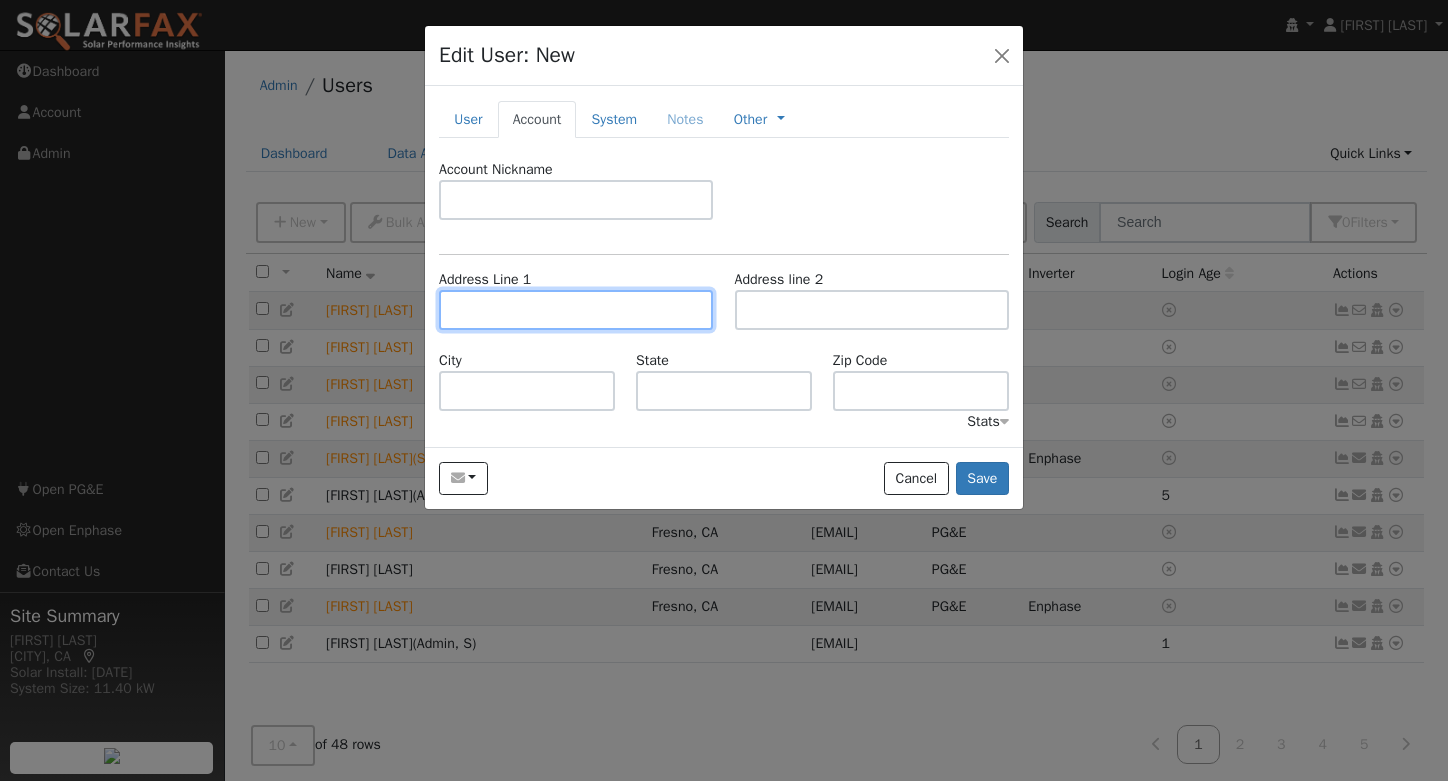 click at bounding box center (576, 310) 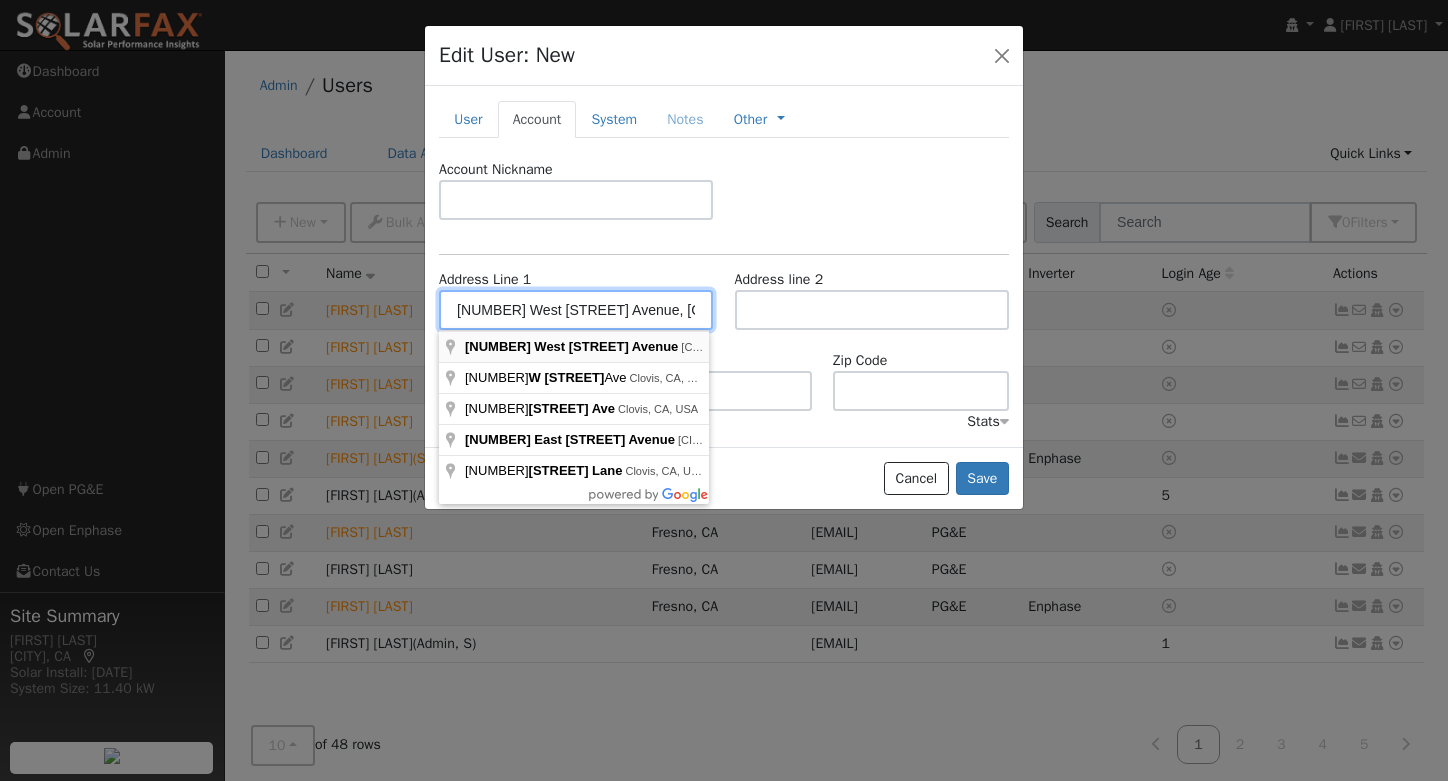 type on "[NUMBER] [STREET] Avenue" 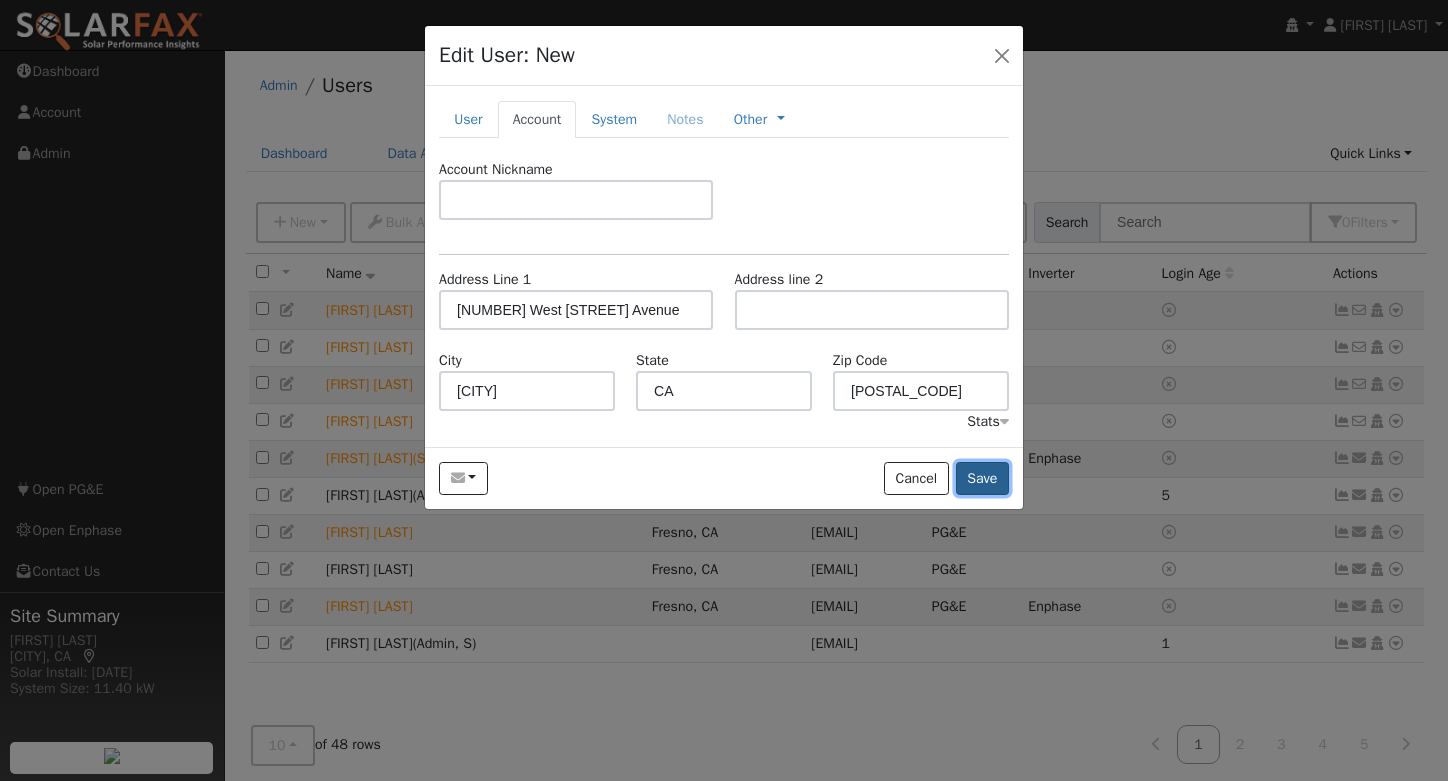 click on "Save" at bounding box center (982, 479) 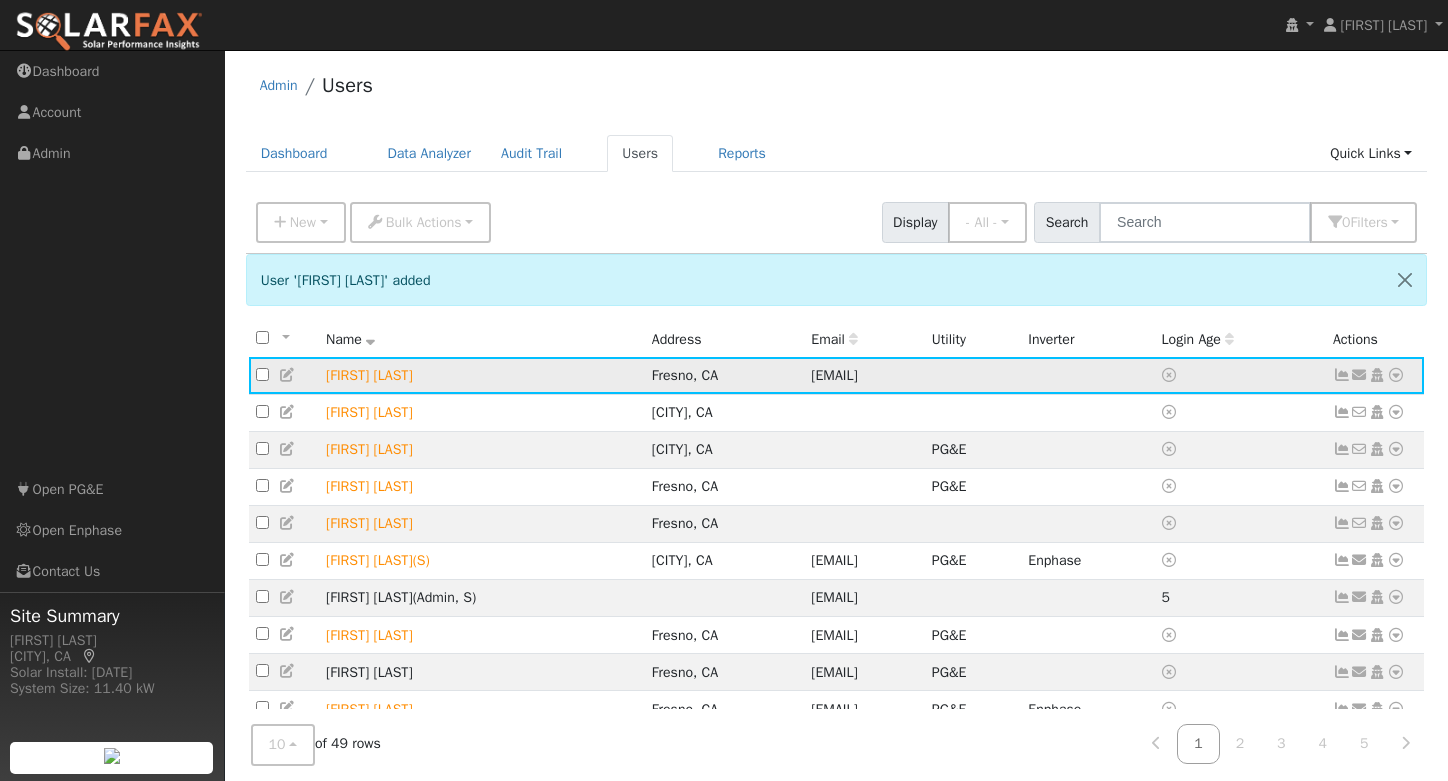 click at bounding box center [1396, 375] 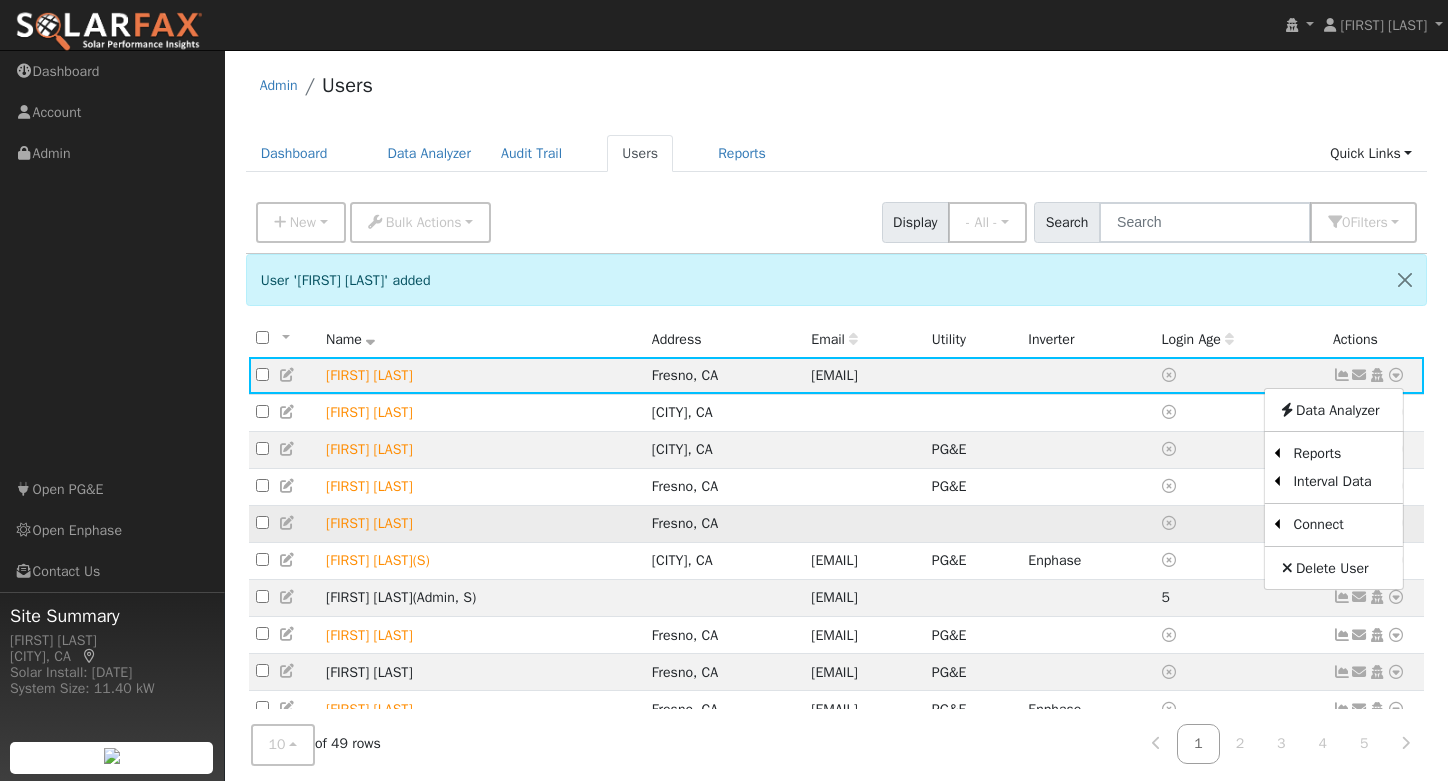 click on "Utility" at bounding box center (0, 0) 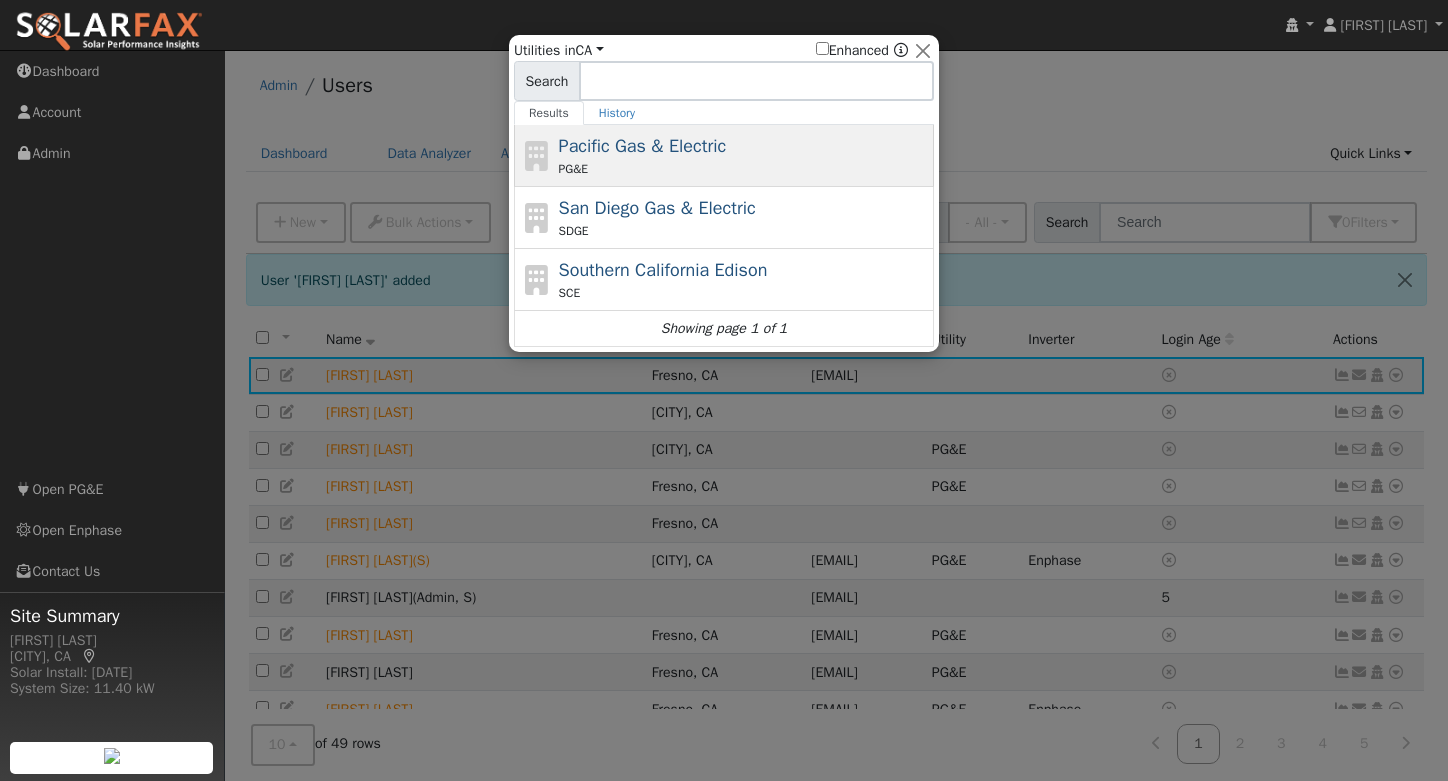 click on "PG&E" at bounding box center [744, 169] 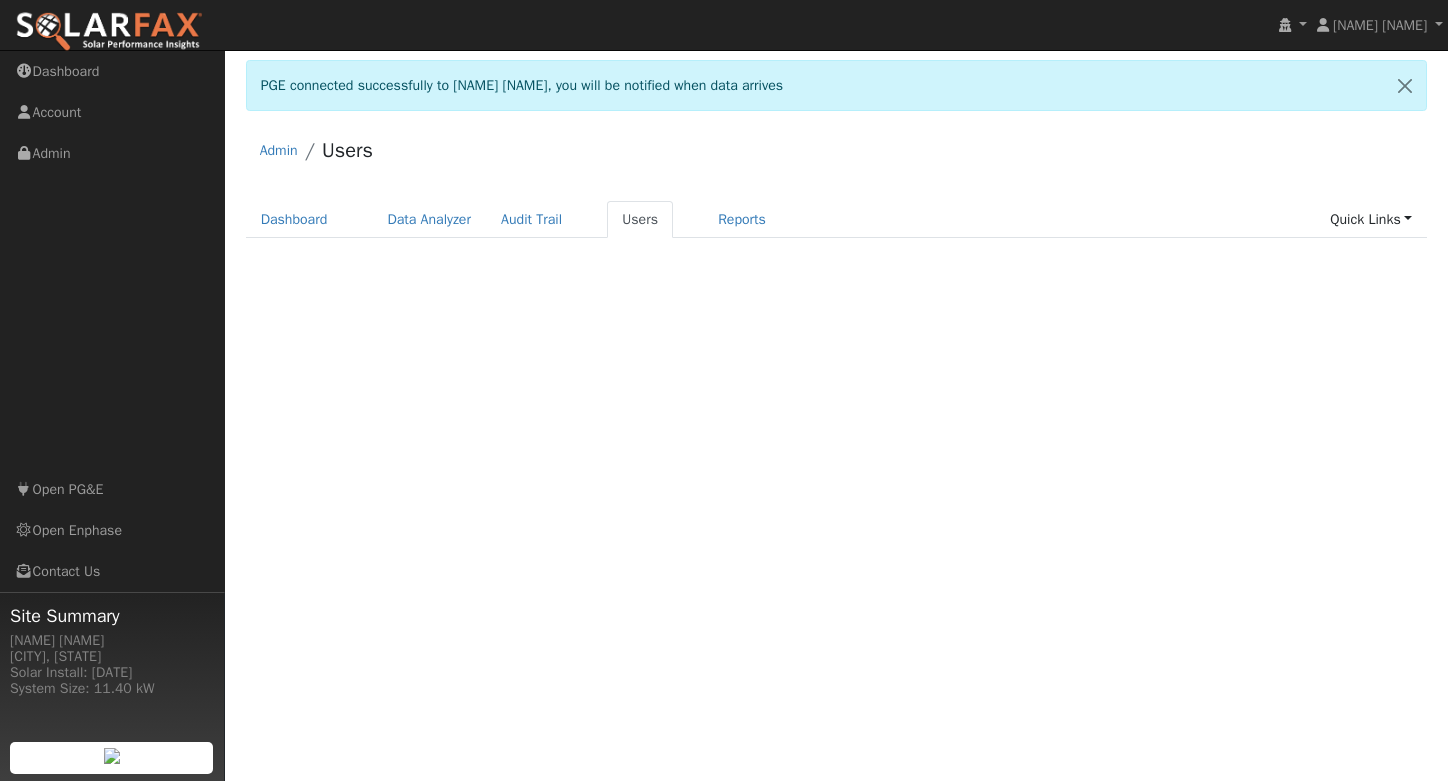 scroll, scrollTop: 0, scrollLeft: 0, axis: both 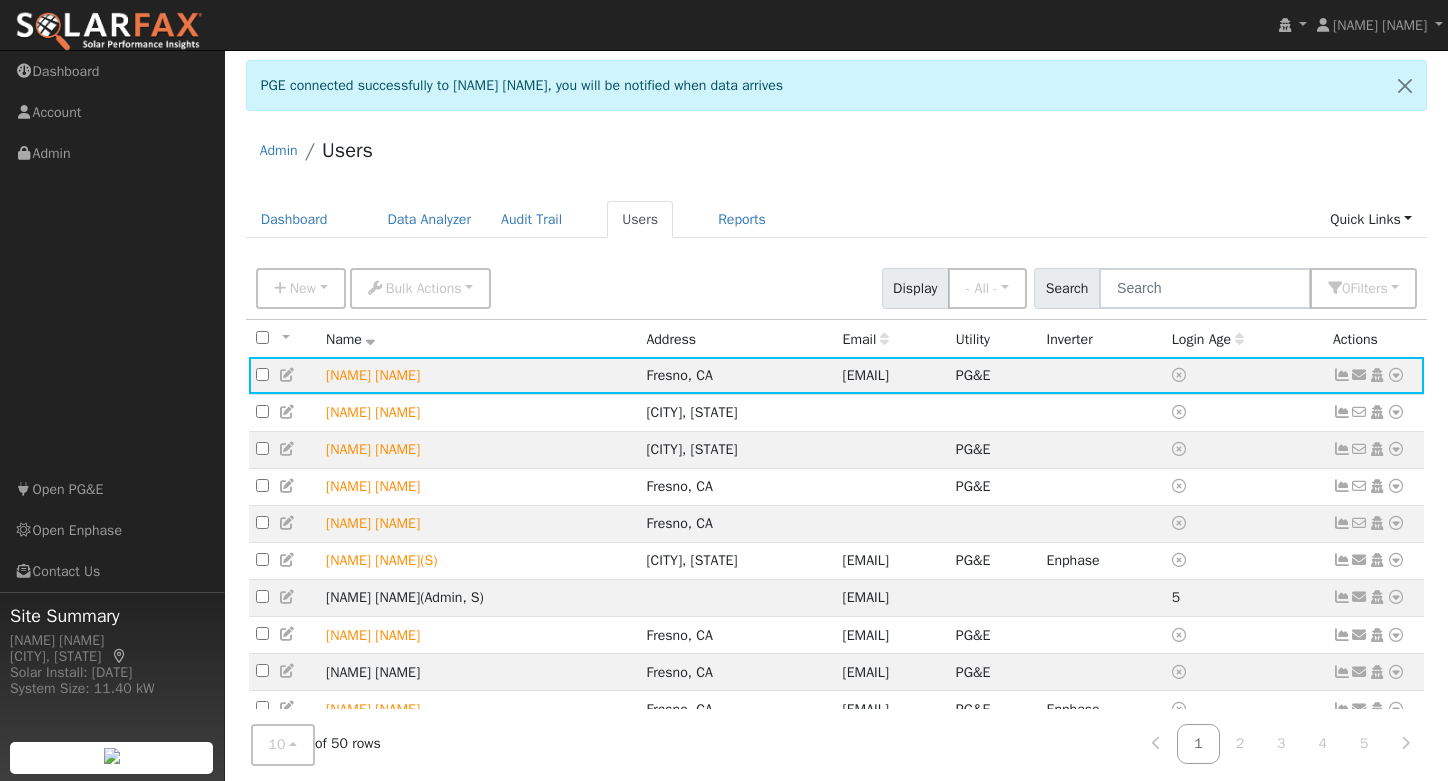 click on "Admin
Users
Dashboard
Data Analyzer
Audit Trail
Users
Reports
Quick Links
Quick Add
Quick Connect
Run a Scenario Report
Upload a Utility CSV
Help Center
Go to
Dashboard
Data Analyzer
Audit Trail
Users
Reports" at bounding box center [836, 492] 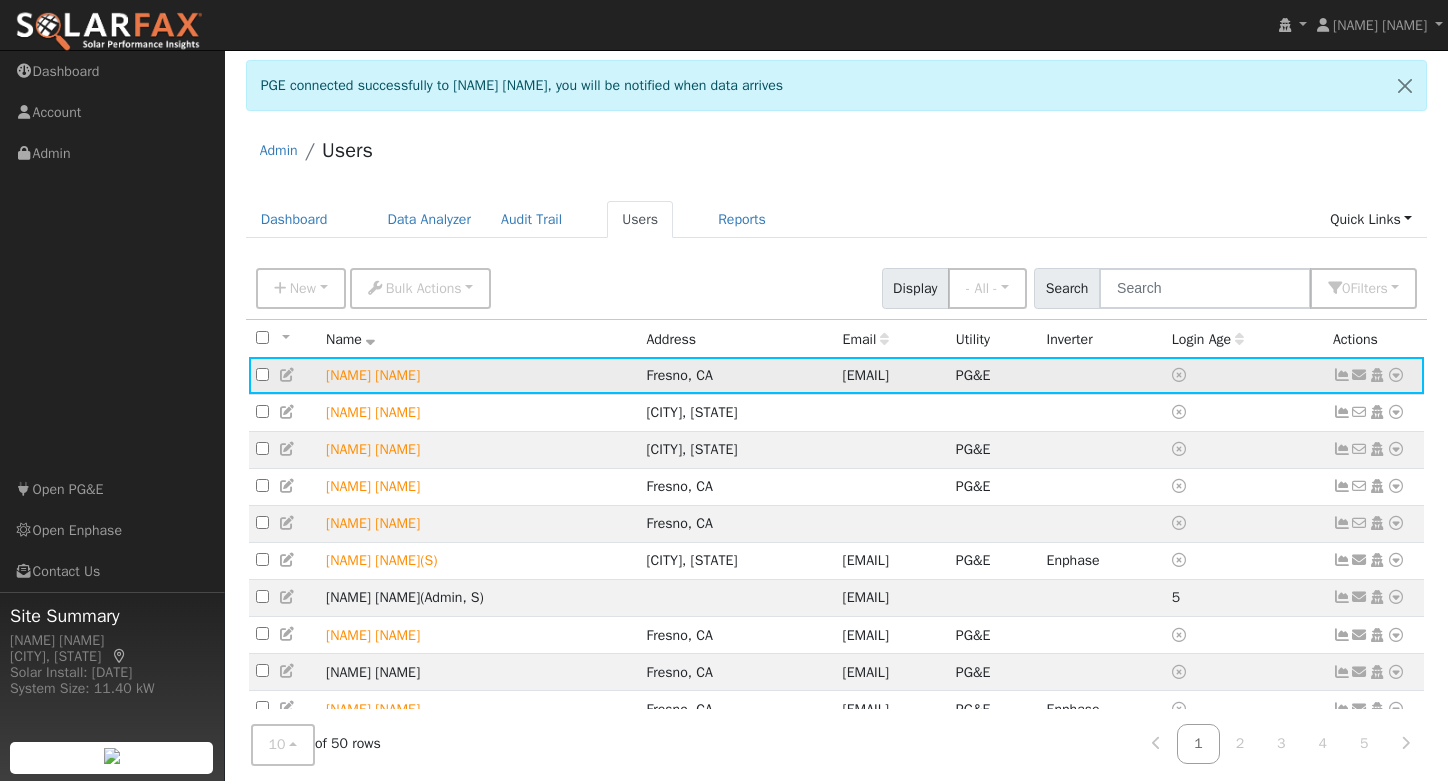 click at bounding box center [1396, 375] 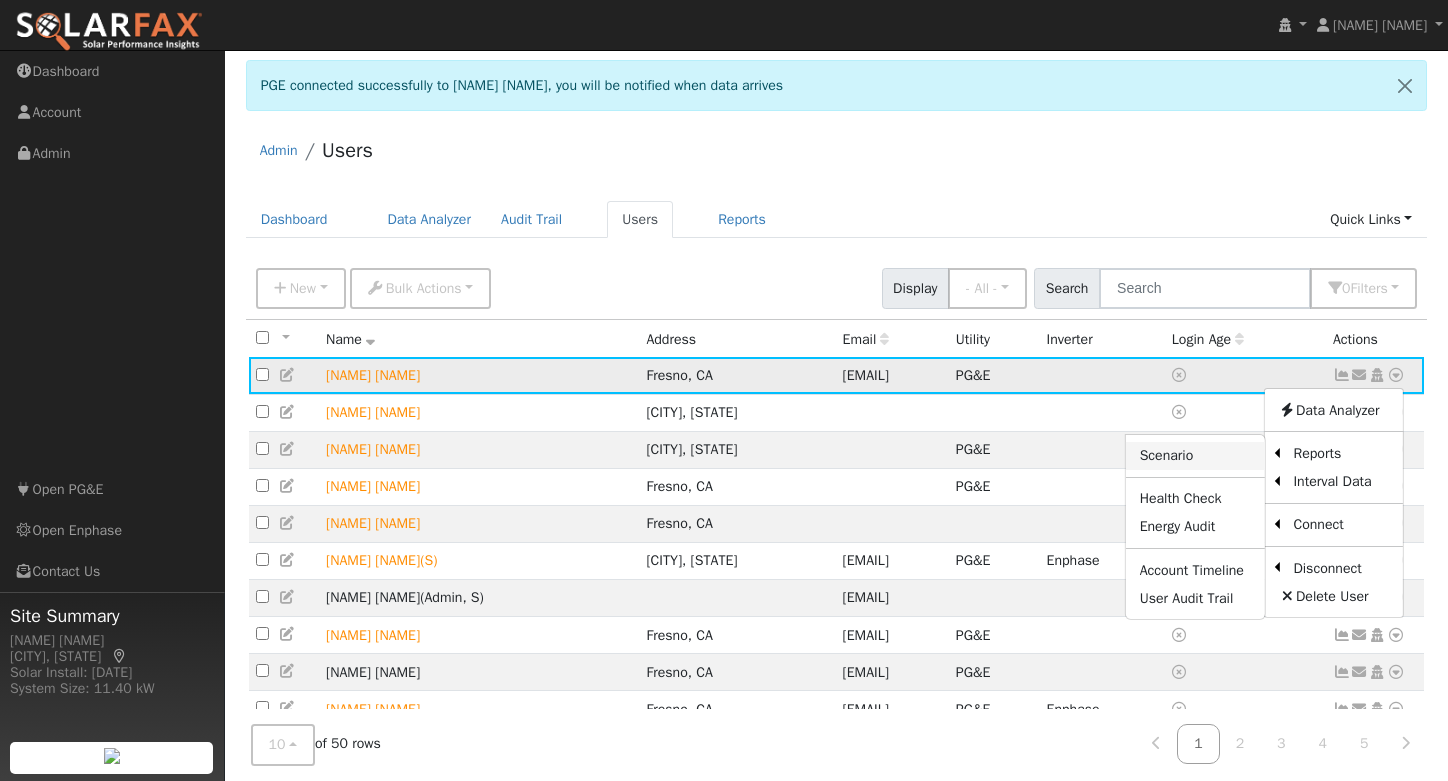 click on "Scenario" at bounding box center (1195, 456) 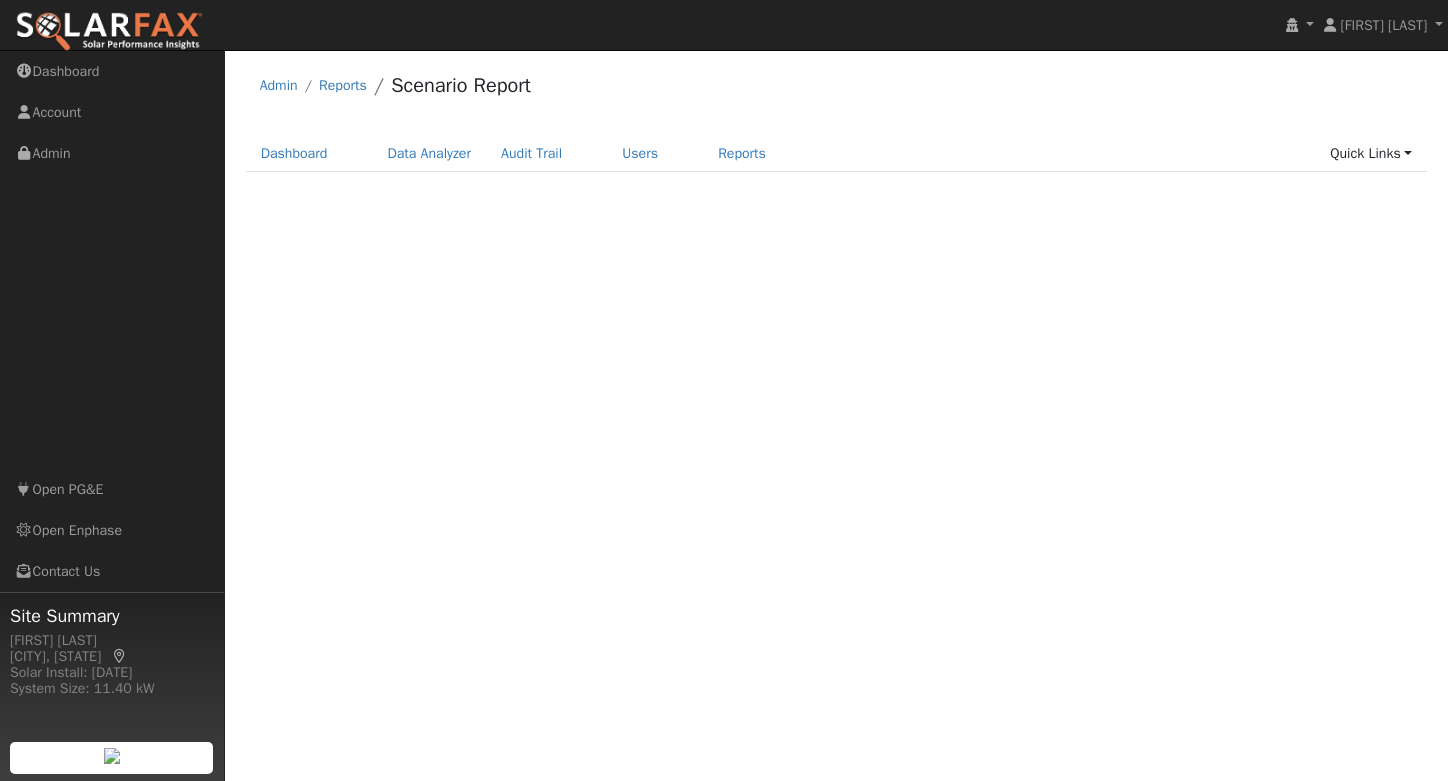 scroll, scrollTop: 0, scrollLeft: 0, axis: both 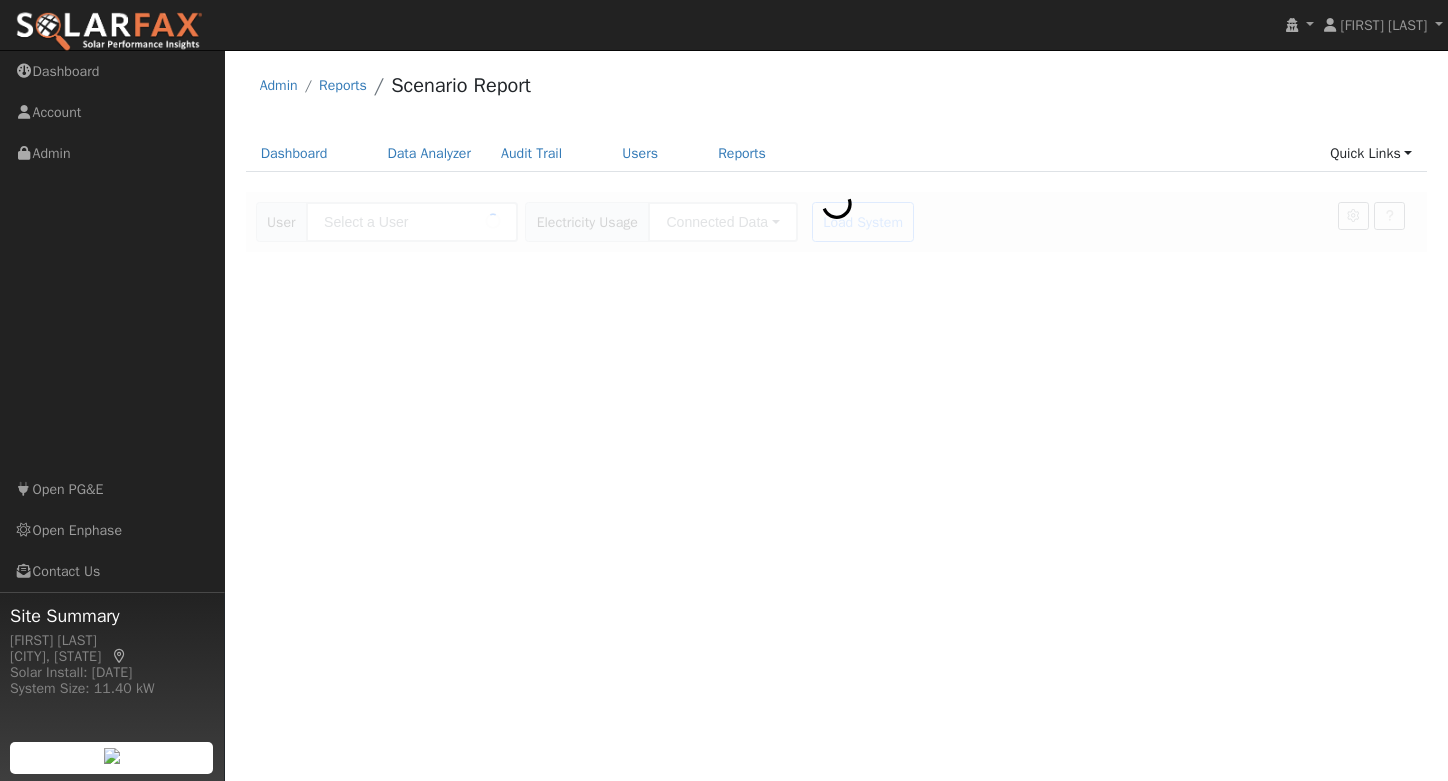 type on "[FIRST] [LAST]" 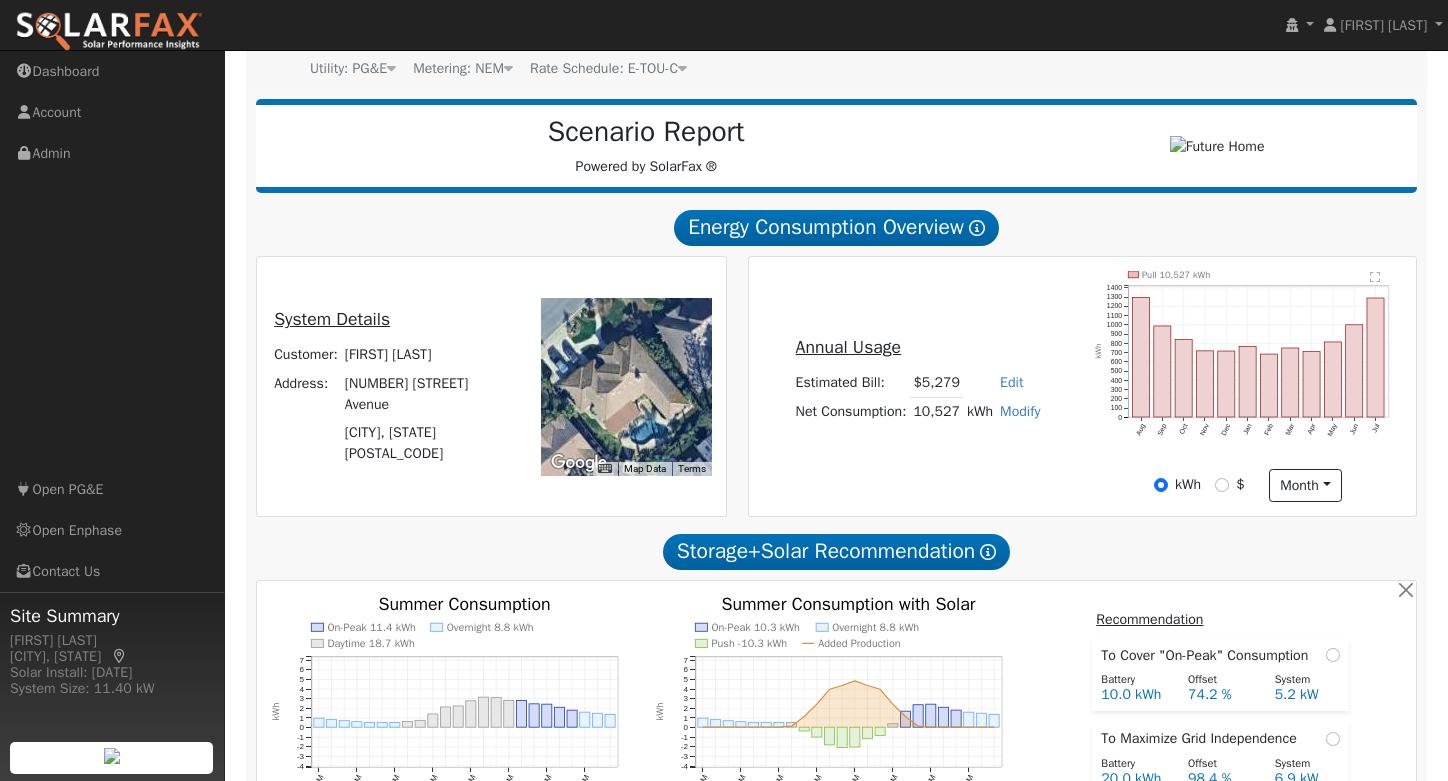 scroll, scrollTop: 562, scrollLeft: 0, axis: vertical 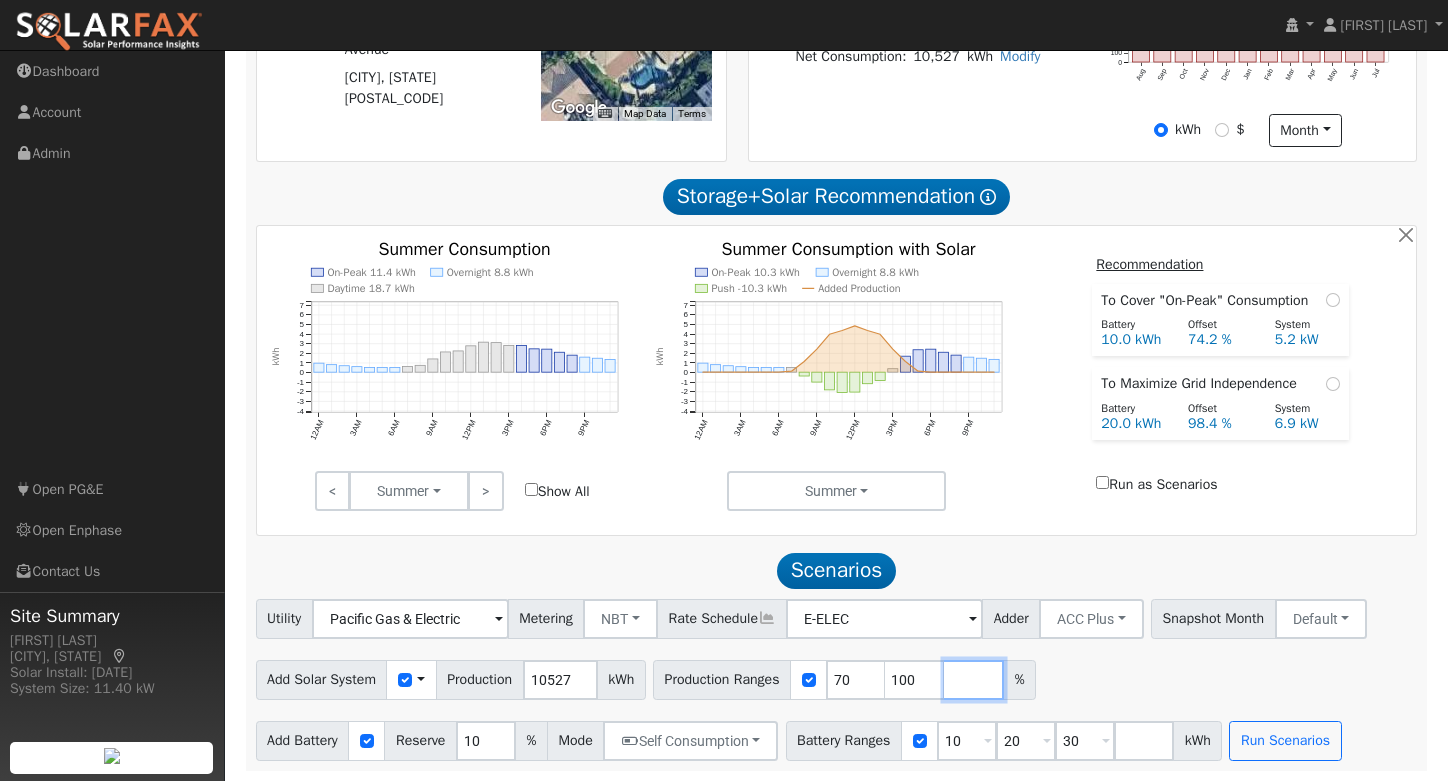 click at bounding box center (974, 680) 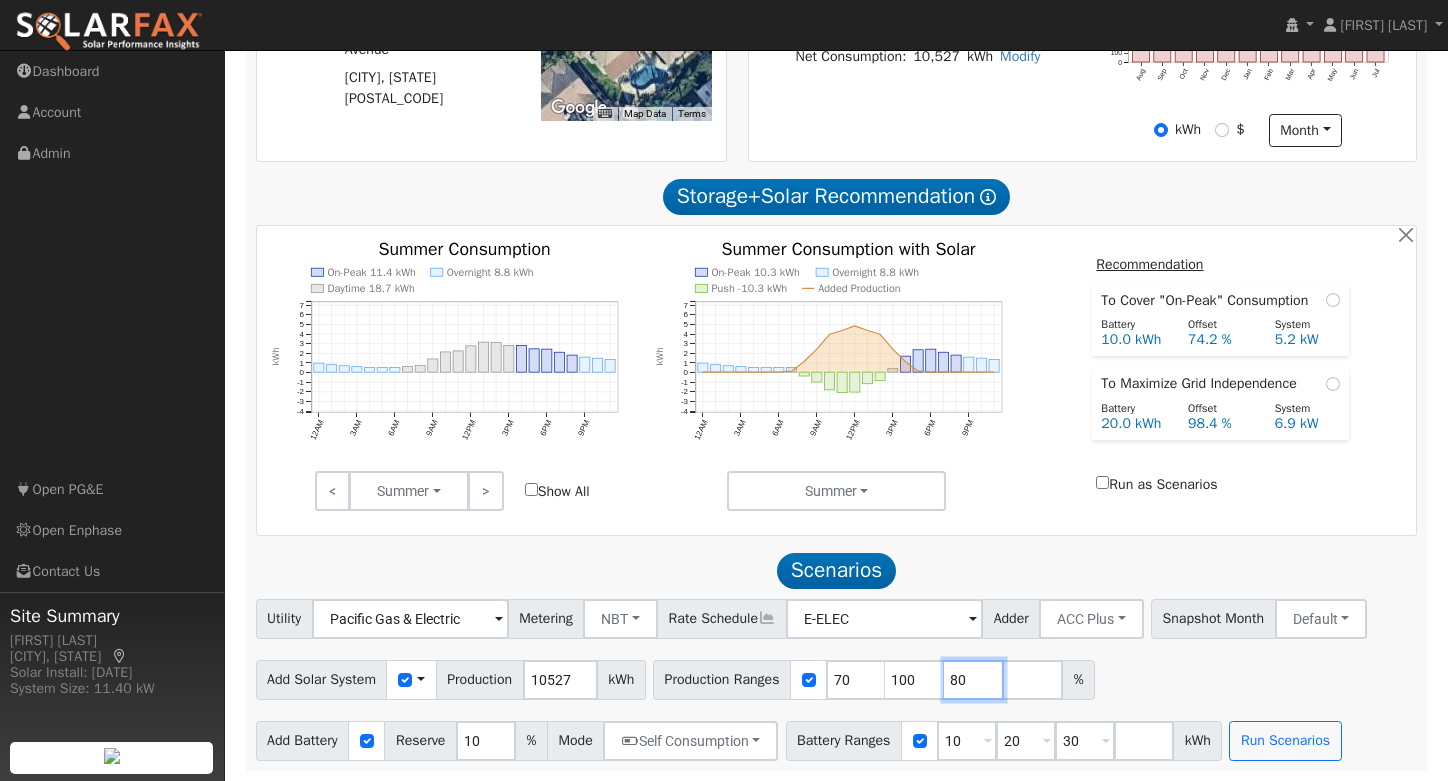 type on "80" 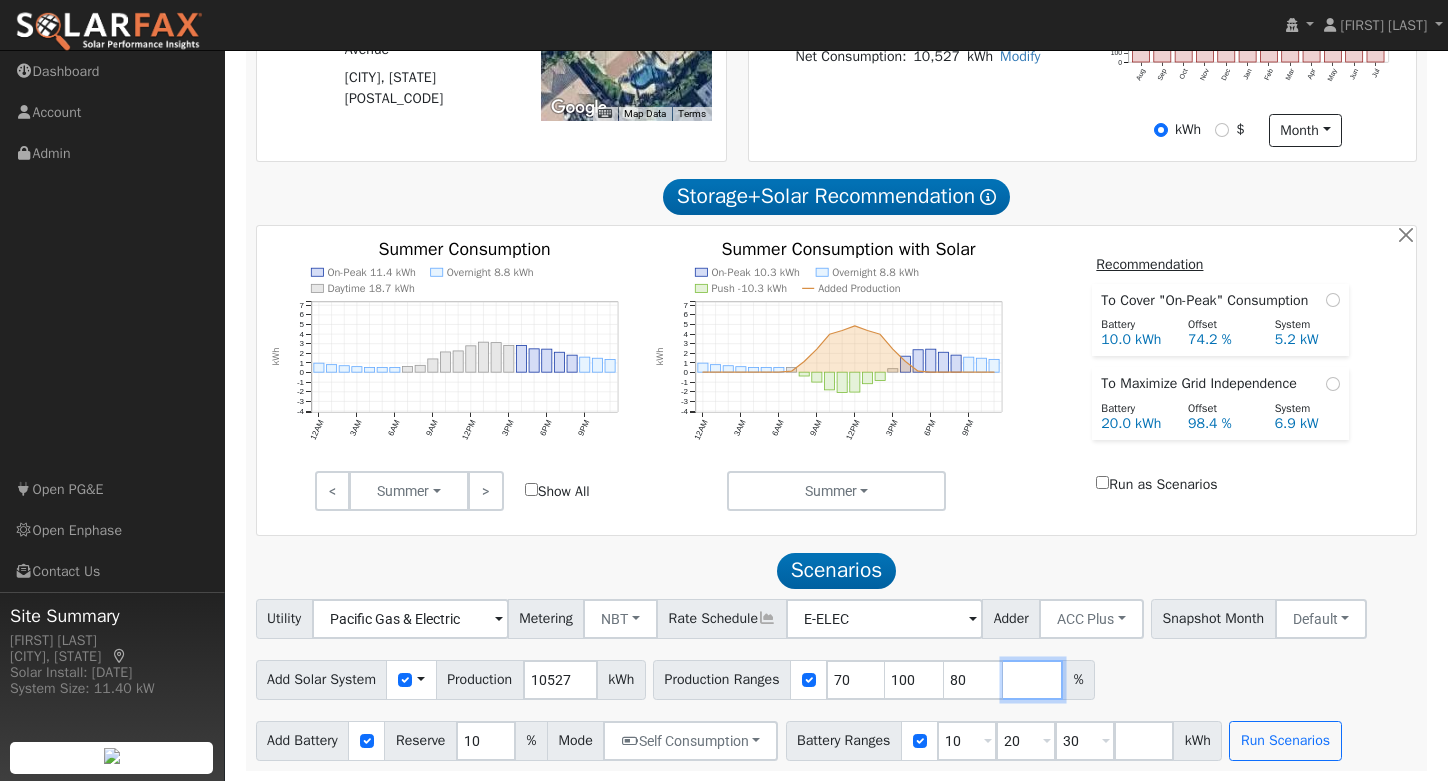 type on "80" 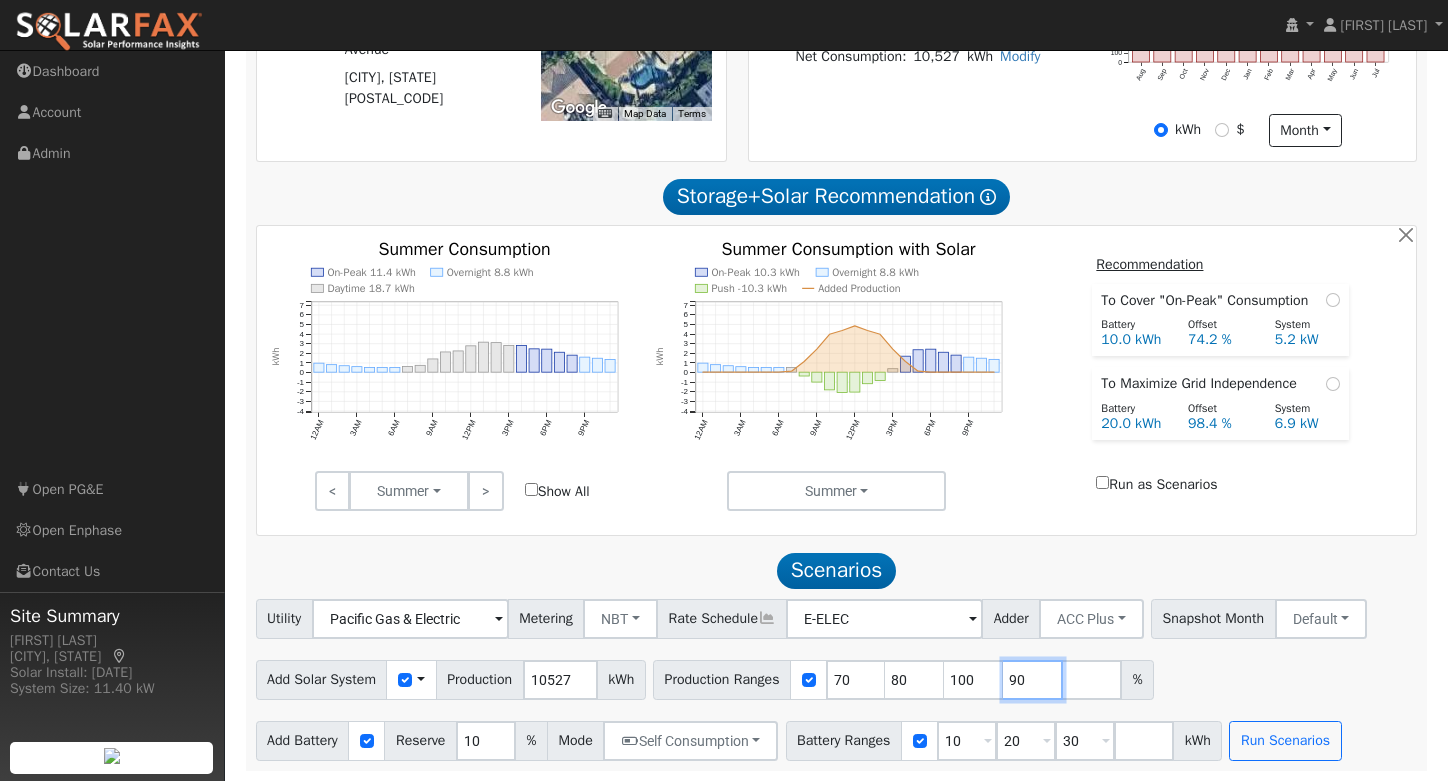 type on "90" 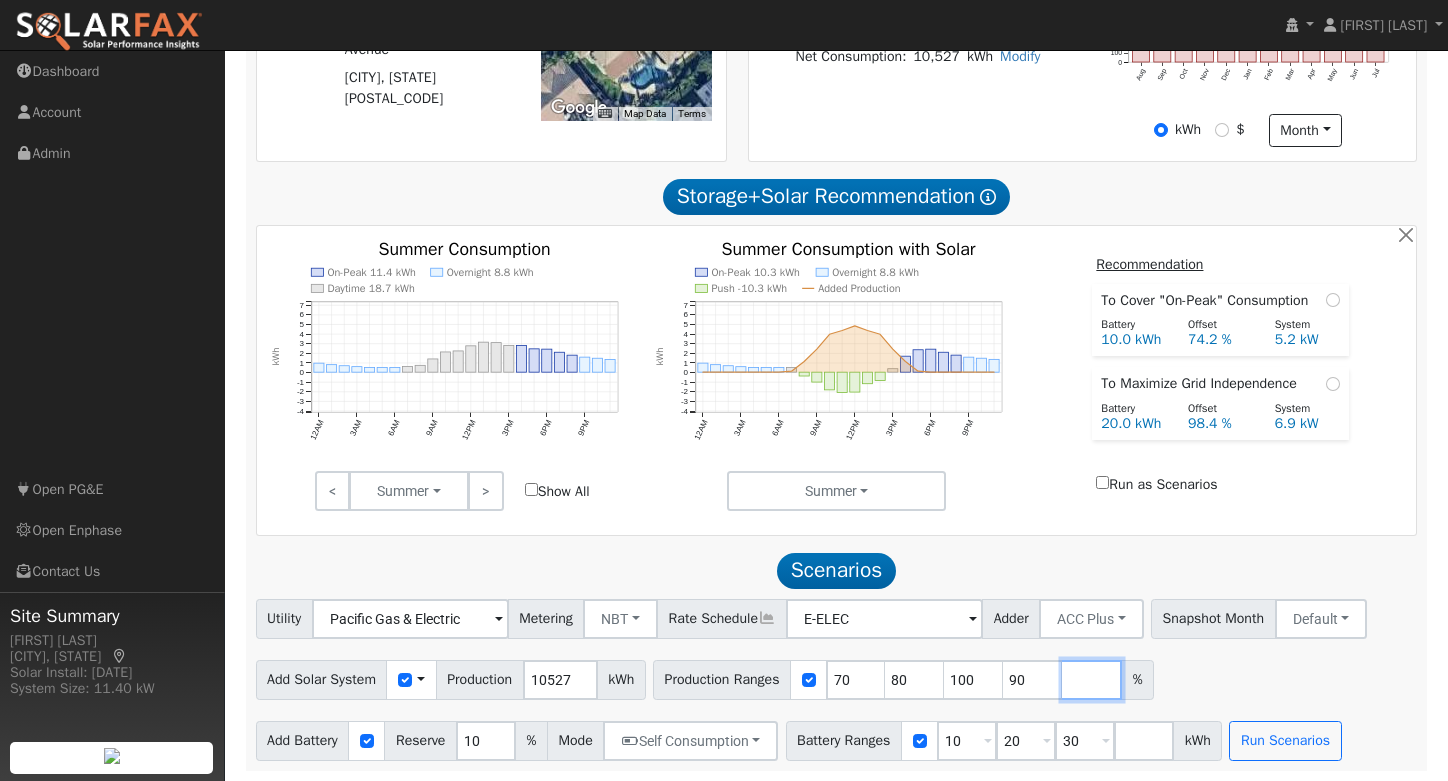 type on "90" 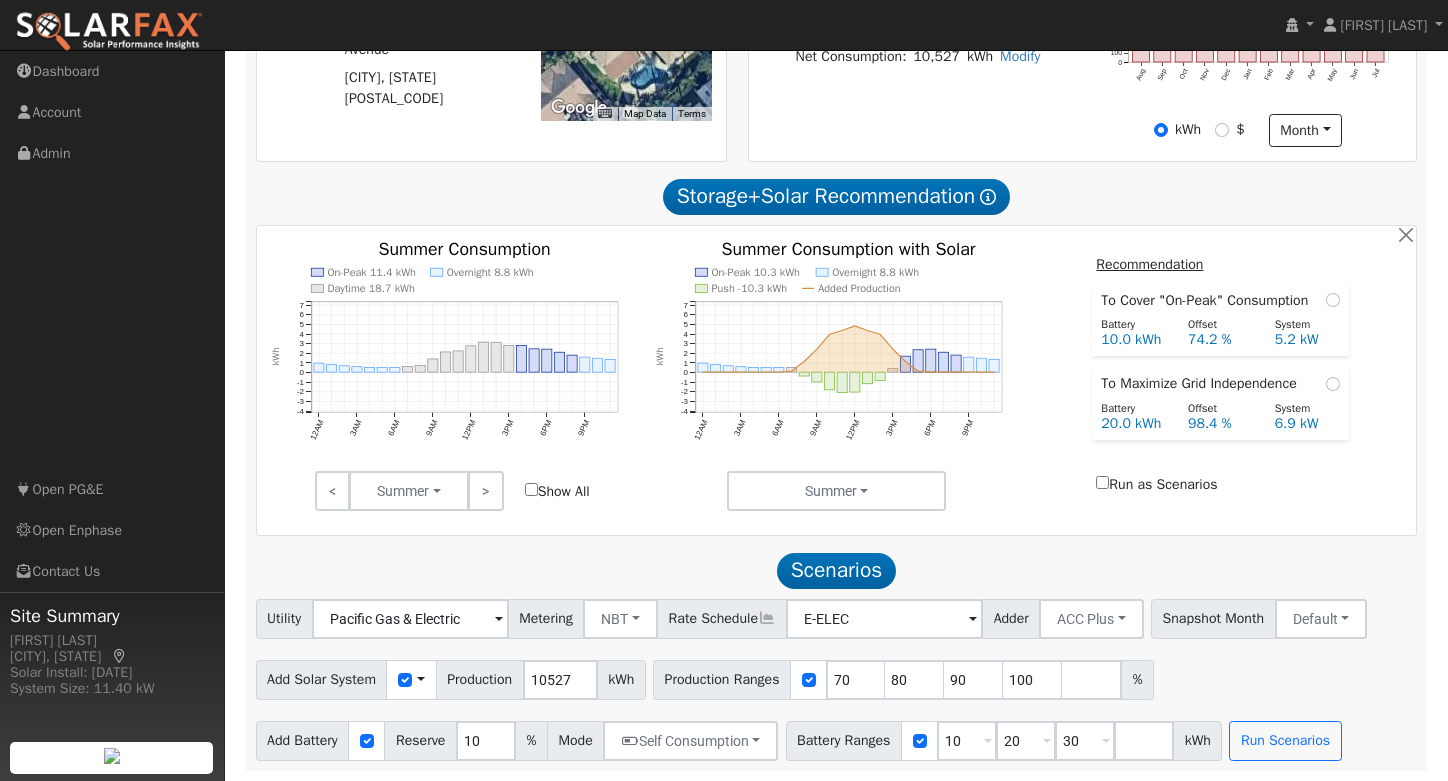click on "Add Solar System Use CSV Data Production 10527 kWh Production Ranges 70 80 90 100 %" at bounding box center (836, 676) 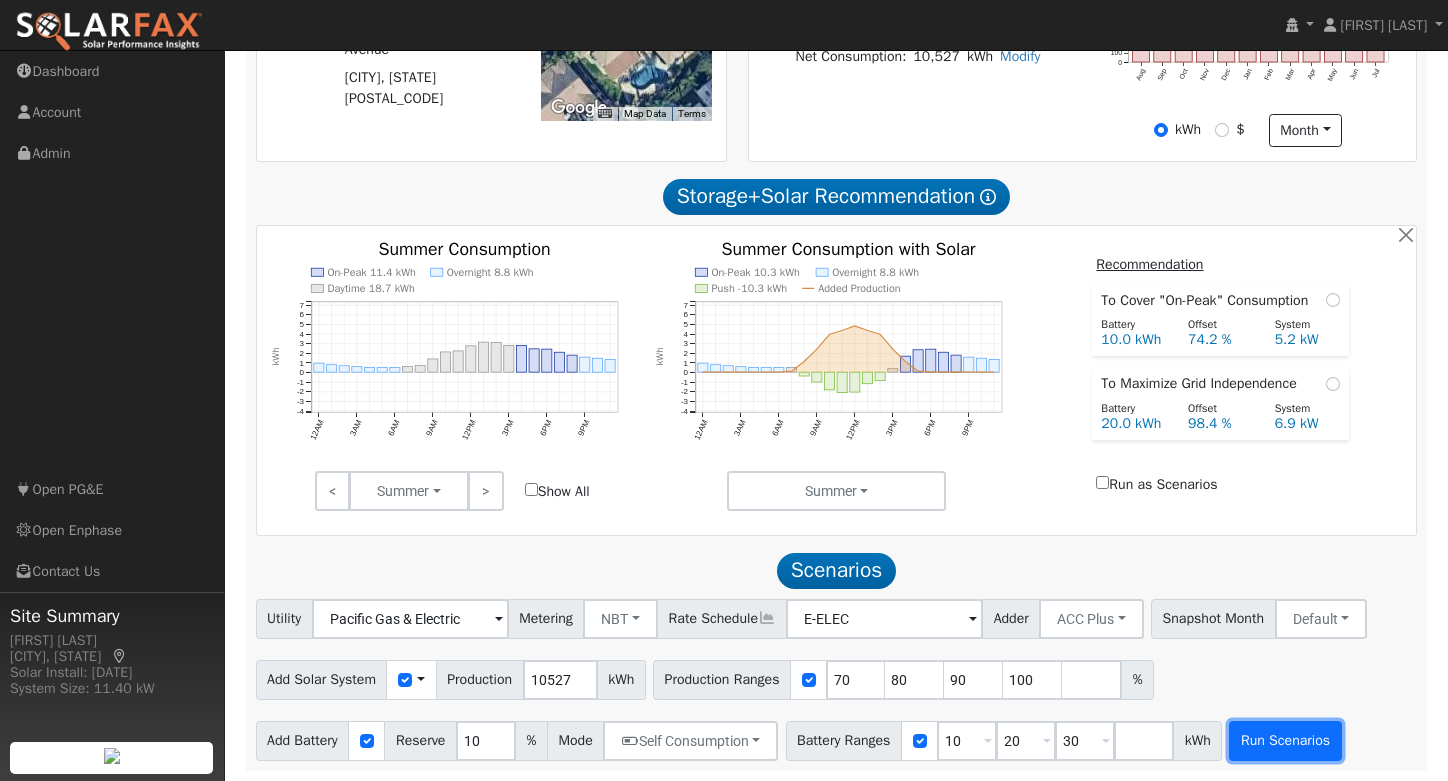 click on "Run Scenarios" at bounding box center (1285, 741) 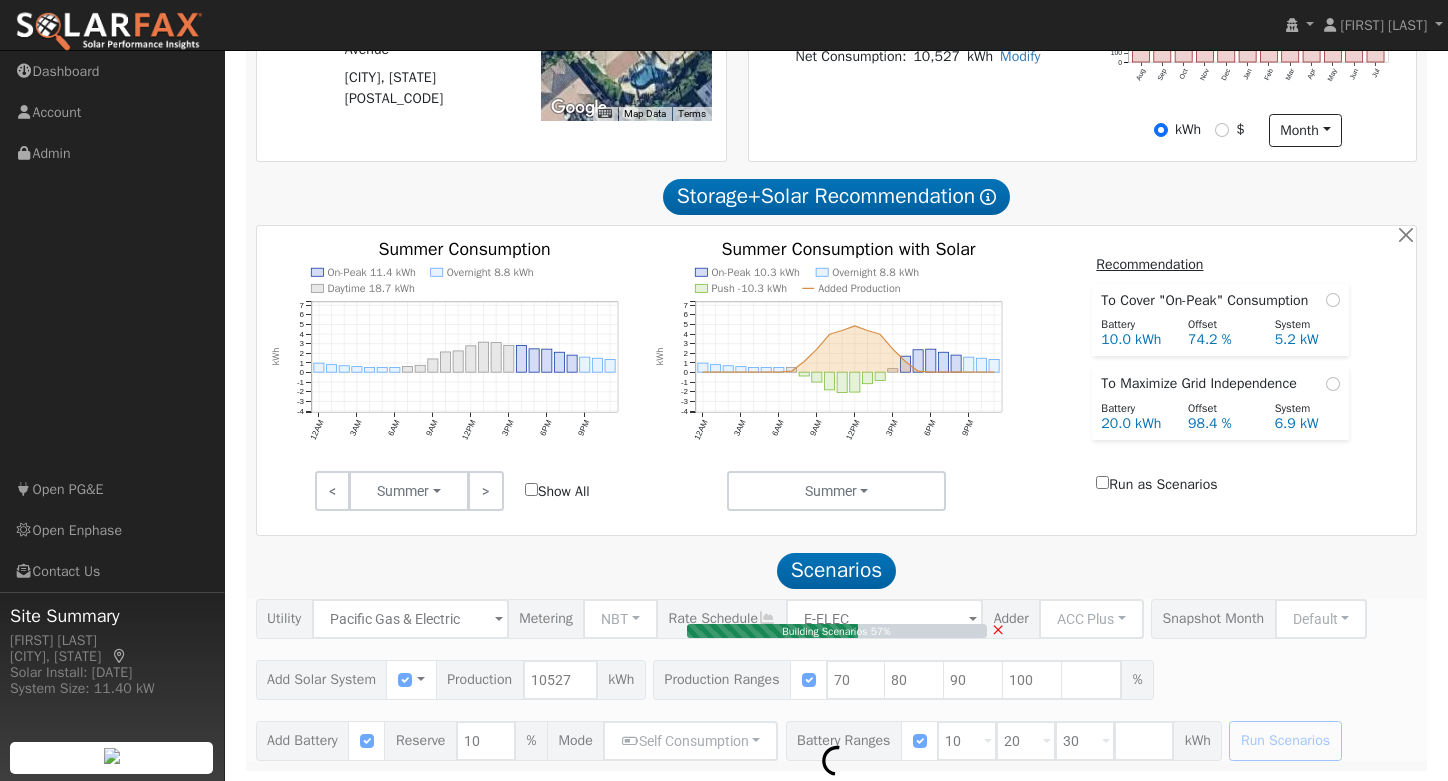 click on "System Details Customer: [NAME] Address: [NUMBER] [STREET] Avenue [CITY], [STATE] [POSTAL_CODE] ← Move left → Move right ↑ Move up ↓ Move down + Zoom in - Zoom out Home Jump left by 75% End Jump right by 75% Page Up Jump up by 75% Page Down Jump down by 75% Map Data Imagery ©2025 Airbus, Maxar Technologies Imagery ©2025 Airbus, Maxar Technologies [NUMBER] m  Click to toggle between metric and imperial units Terms kWh" 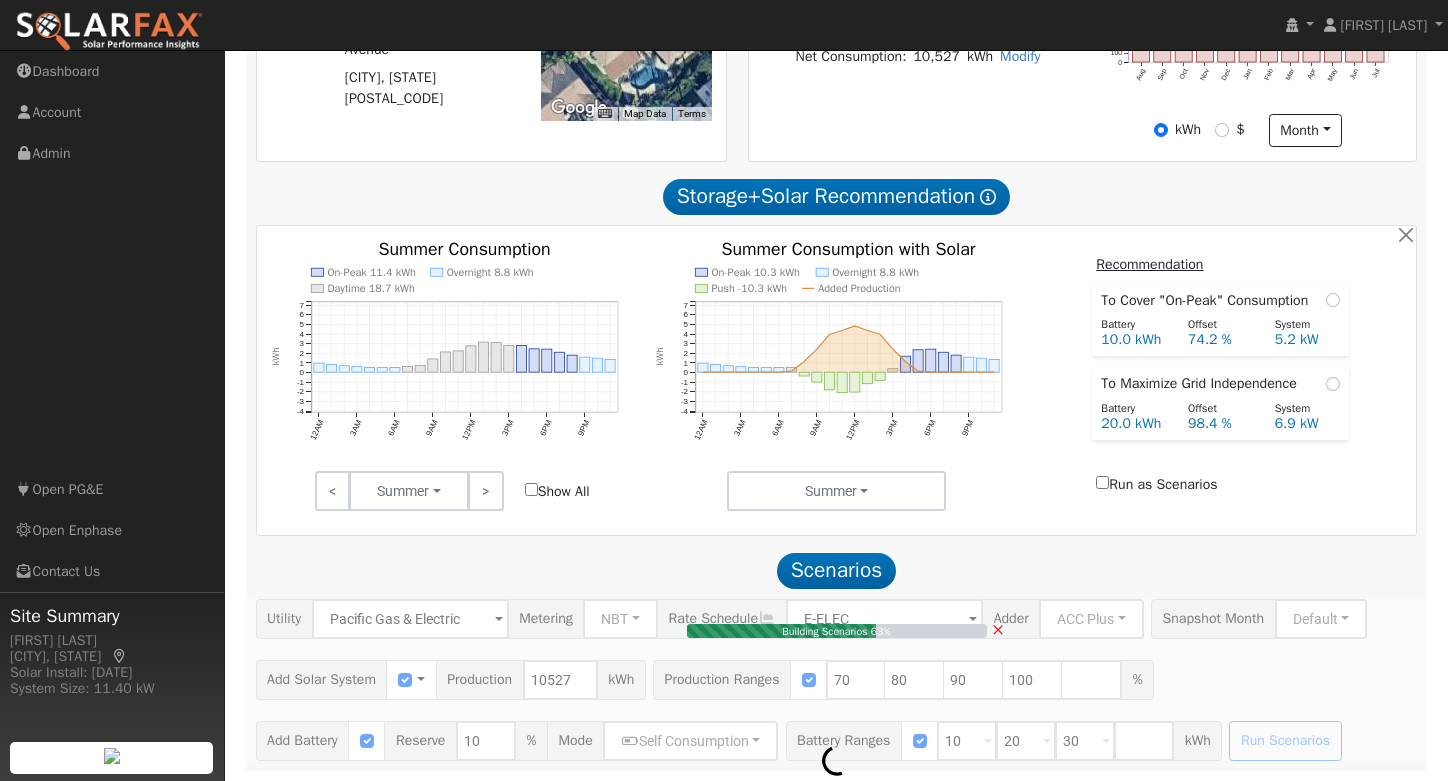 click on "System Details Customer: [NAME] Address: [NUMBER] [STREET] Avenue [CITY], [STATE] [POSTAL_CODE] ← Move left → Move right ↑ Move up ↓ Move down + Zoom in - Zoom out Home Jump left by 75% End Jump right by 75% Page Up Jump up by 75% Page Down Jump down by 75% Map Data Imagery ©2025 Airbus, Maxar Technologies Imagery ©2025 Airbus, Maxar Technologies [NUMBER] m  Click to toggle between metric and imperial units Terms kWh" 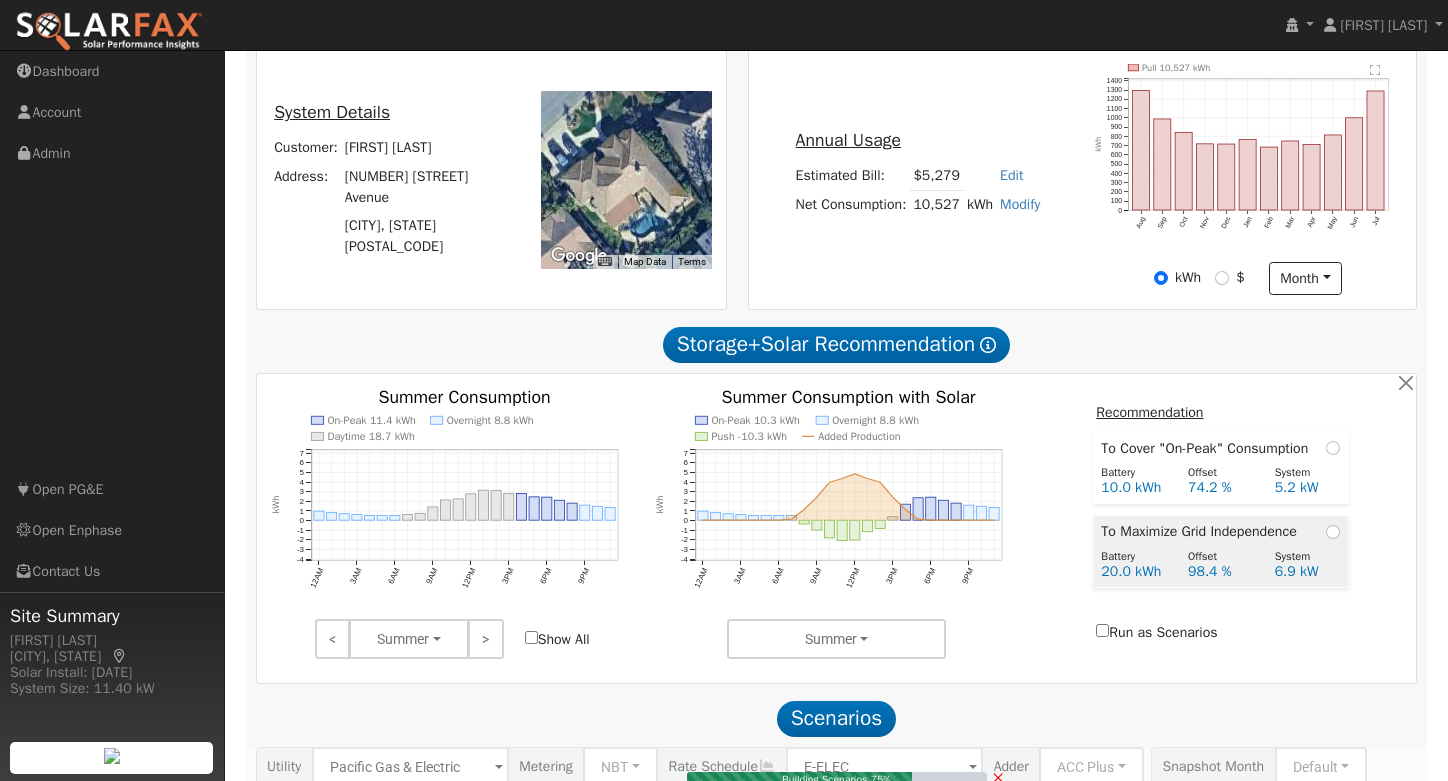 scroll, scrollTop: 0, scrollLeft: 0, axis: both 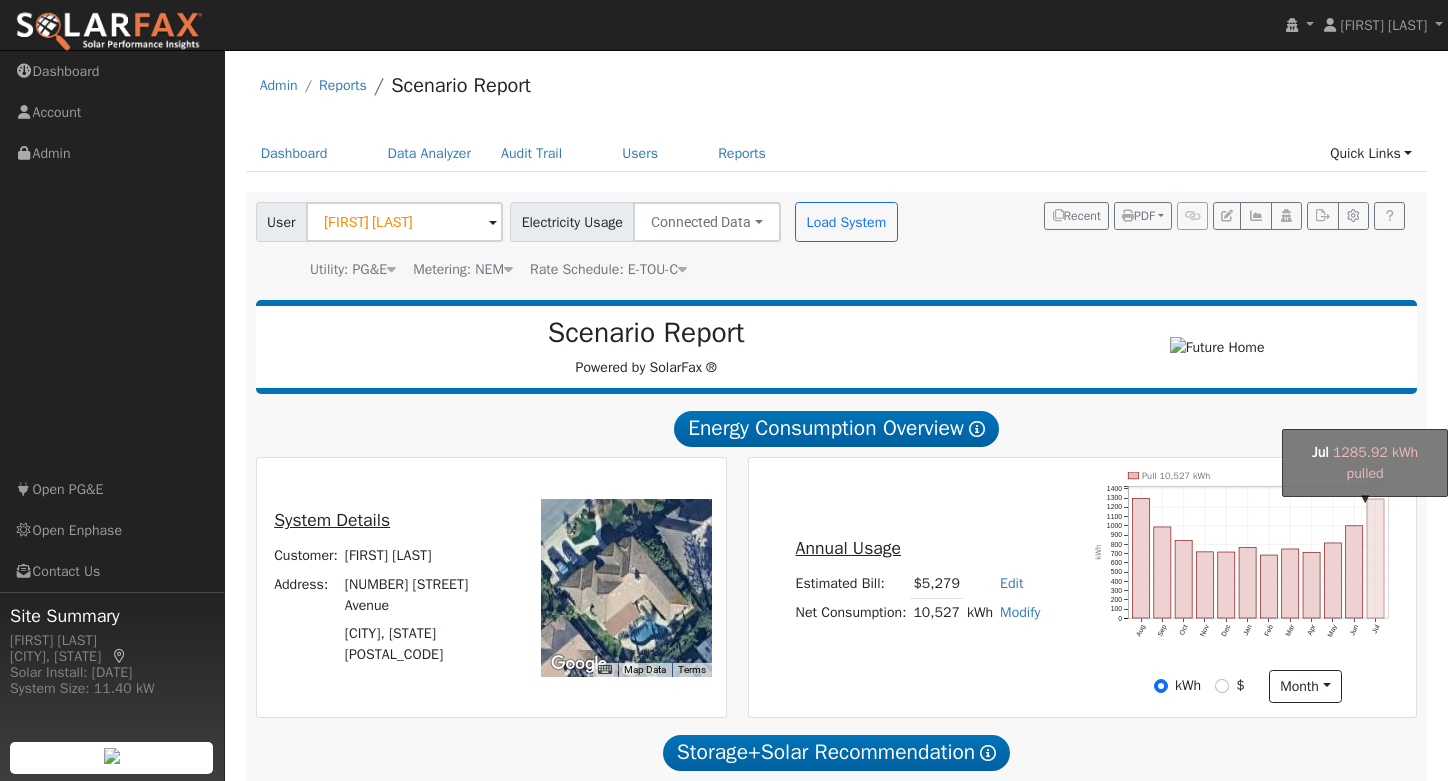 type on "7.0" 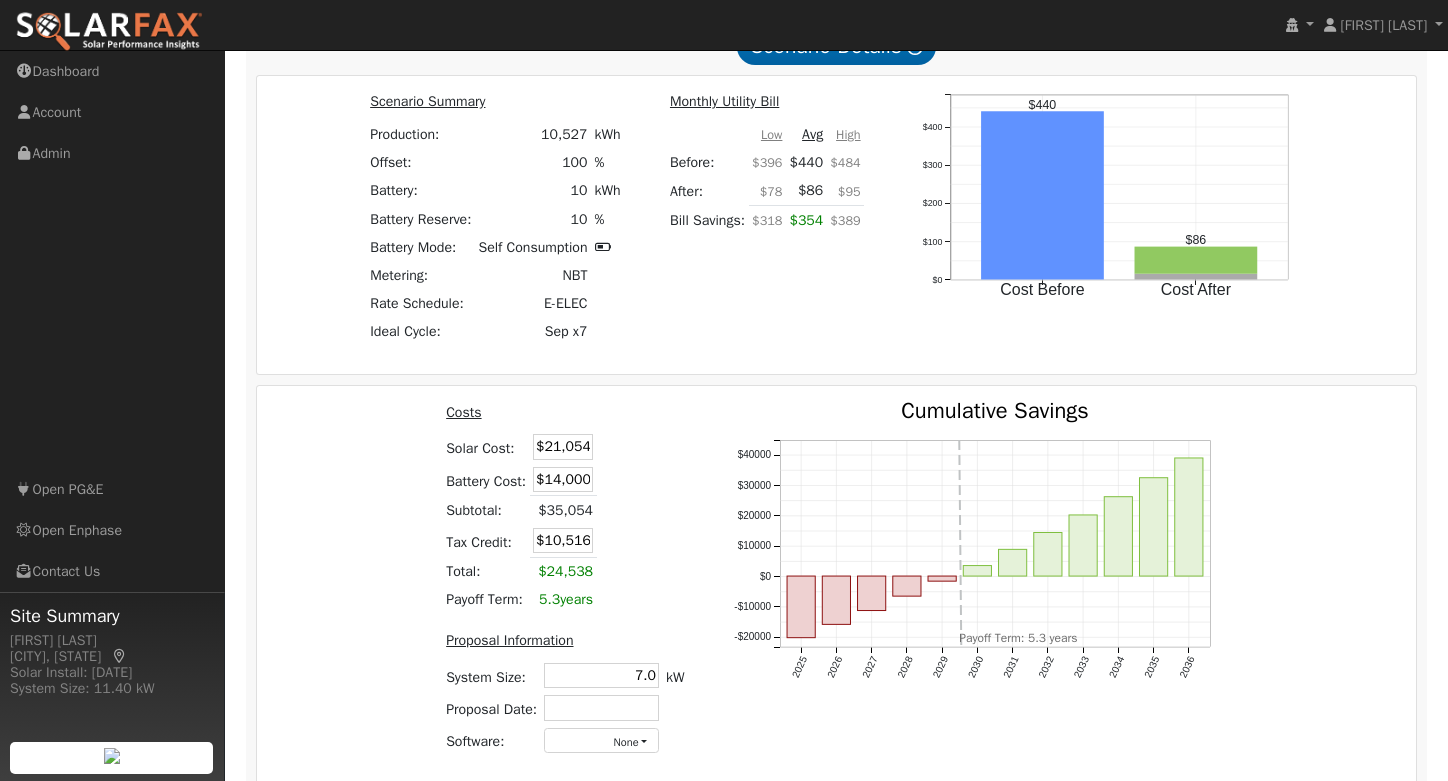 scroll, scrollTop: 2169, scrollLeft: 0, axis: vertical 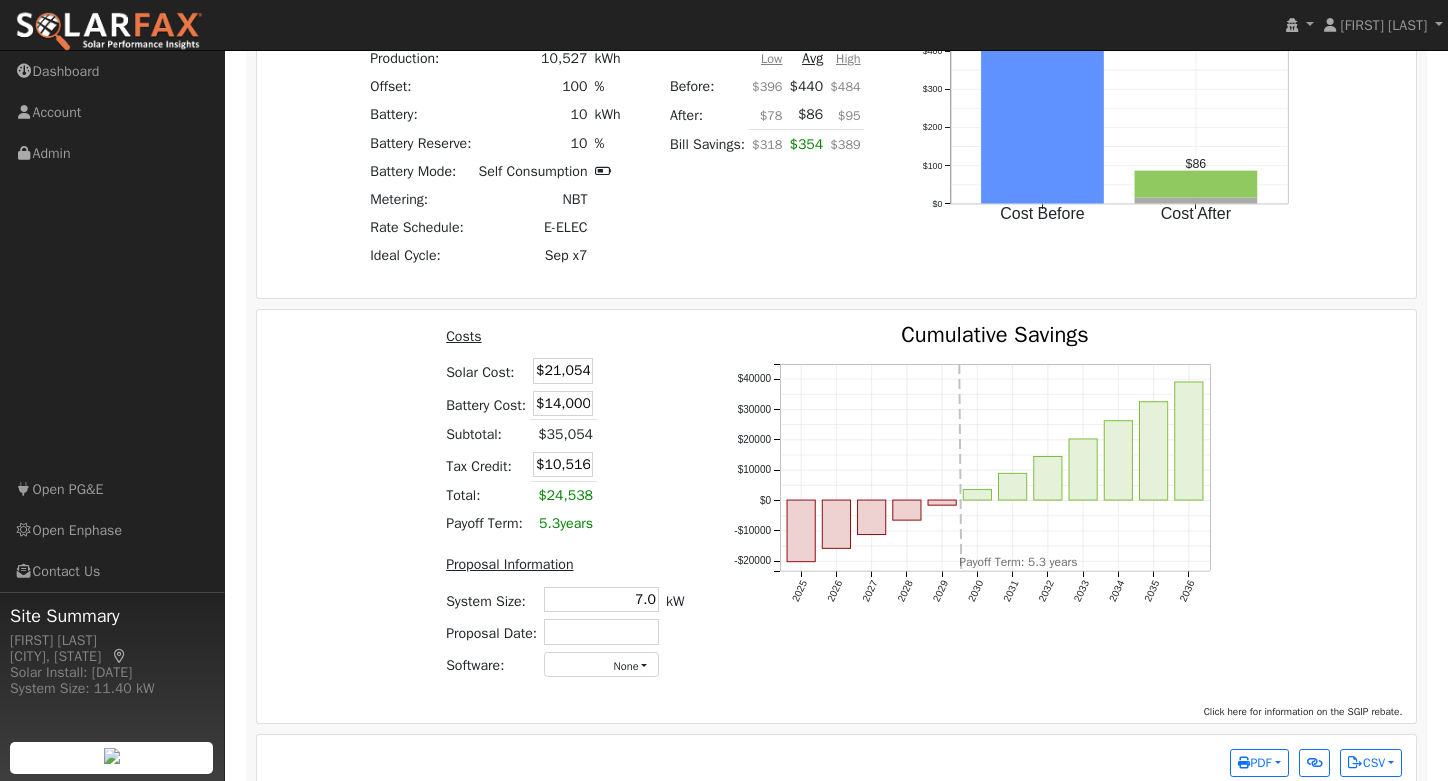 click on "Production Offset  Battery  Reserve   Mode   ACC Push   Incentive   Bill Before   Bill After  Savings   Cost   Payoff   Rank  [NUMBER] kWh  [PERCENT]%  [NUMBER] kWh  [PERCENT]% $[NUMBER] $[NUMBER] $[NUMBER] 1 [NUMBER] kWh  [PERCENT]%  [NUMBER] kWh  [PERCENT]% $[NUMBER] $[NUMBER] $[NUMBER] 2 [NUMBER] kWh  [PERCENT]%  [NUMBER] kWh  [PERCENT]% $[NUMBER] $[NUMBER] $[NUMBER] 3 [NUMBER] kWh  [PERCENT]%  [NUMBER] kWh  [PERCENT]% $[NUMBER] $[NUMBER] $[NUMBER] 4 [NUMBER] kWh  [PERCENT]%  [NUMBER] kWh  [PERCENT]% $[NUMBER] $[NUMBER] $[NUMBER] 5 [NUMBER] kWh  [PERCENT]%  [NUMBER] kWh  [PERCENT]% $[NUMBER] $[NUMBER] $[NUMBER] 6 [NUMBER] kWh  [PERCENT]%  [NUMBER] kWh  [PERCENT]% $[NUMBER] $[NUMBER] $[NUMBER] 7 [NUMBER] kWh  [PERCENT]%  [NUMBER] kWh  [PERCENT]% $[NUMBER] $[NUMBER] $[NUMBER] 8 [NUMBER] kWh  [PERCENT]%  [NUMBER] kWh  [PERCENT]% $[NUMBER] $[NUMBER] $[NUMBER] 9 [NUMBER] kWh  [PERCENT]%  [NUMBER] kWh  [PERCENT]% $[NUMBER] $[NUMBER] $[NUMBER] 10 [NUMBER] kWh  [PERCENT]%  [NUMBER] kWh  [PERCENT]% $[NUMBER] $[NUMBER] $[NUMBER] 11 [NUMBER] kWh  [PERCENT]%  [NUMBER] kWh  [PERCENT]% $[NUMBER] $[NUMBER] $[NUMBER] 12 Show All Scenarios Scenario  Push [NUMBER] kWh -$[NUMBER] Pull [NUMBER] kWh $[NUMBER] Net [NUMBER] kWh $[NUMBER] Added Production [NUMBER] kWh No Battery -[NUMBER] kWh Battery 12AM 6AM 12PM 6PM 11PM -2 0 2 4 6 8 10  September Day Snapshot kWh onclick="" onclick="" onclick="" onclick="" onclick="" onclick="" Day Day" at bounding box center (837, -57) 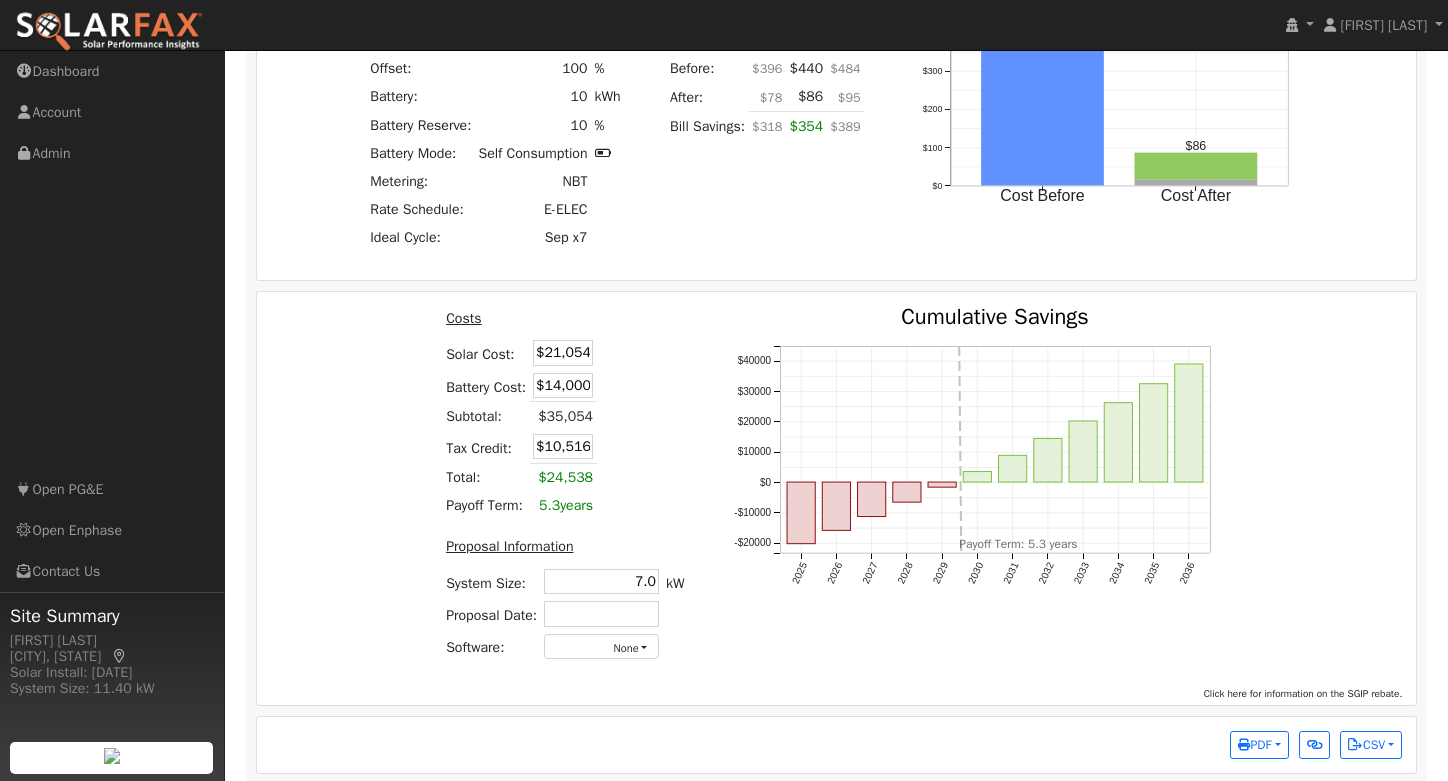 scroll, scrollTop: 2205, scrollLeft: 0, axis: vertical 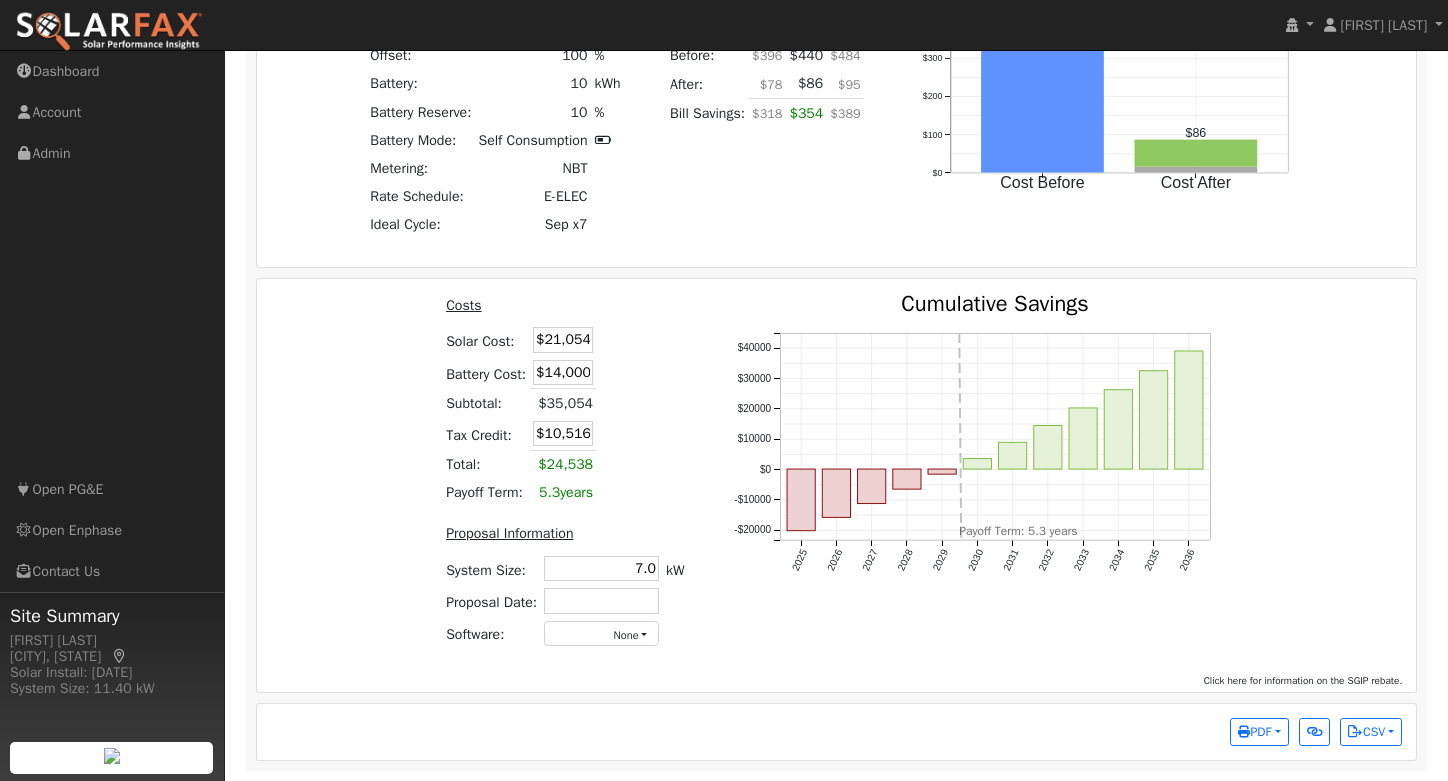 click on "Production Offset  Battery  Reserve   Mode   ACC Push   Incentive   Bill Before   Bill After  Savings   Cost   Payoff   Rank  [NUMBER] kWh  [PERCENT]%  [NUMBER] kWh  [PERCENT]% $[NUMBER] $[NUMBER] $[NUMBER] 1 [NUMBER] kWh  [PERCENT]%  [NUMBER] kWh  [PERCENT]% $[NUMBER] $[NUMBER] $[NUMBER] 2 [NUMBER] kWh  [PERCENT]%  [NUMBER] kWh  [PERCENT]% $[NUMBER] $[NUMBER] $[NUMBER] 3 [NUMBER] kWh  [PERCENT]%  [NUMBER] kWh  [PERCENT]% $[NUMBER] $[NUMBER] $[NUMBER] 4 [NUMBER] kWh  [PERCENT]%  [NUMBER] kWh  [PERCENT]% $[NUMBER] $[NUMBER] $[NUMBER] 5 [NUMBER] kWh  [PERCENT]%  [NUMBER] kWh  [PERCENT]% $[NUMBER] $[NUMBER] $[NUMBER] 6 [NUMBER] kWh  [PERCENT]%  [NUMBER] kWh  [PERCENT]% $[NUMBER] $[NUMBER] $[NUMBER] 7 [NUMBER] kWh  [PERCENT]%  [NUMBER] kWh  [PERCENT]% $[NUMBER] $[NUMBER] $[NUMBER] 8 [NUMBER] kWh  [PERCENT]%  [NUMBER] kWh  [PERCENT]% $[NUMBER] $[NUMBER] $[NUMBER] 9 [NUMBER] kWh  [PERCENT]%  [NUMBER] kWh  [PERCENT]% $[NUMBER] $[NUMBER] $[NUMBER] 10 [NUMBER] kWh  [PERCENT]%  [NUMBER] kWh  [PERCENT]% $[NUMBER] $[NUMBER] $[NUMBER] 11 [NUMBER] kWh  [PERCENT]%  [NUMBER] kWh  [PERCENT]% $[NUMBER] $[NUMBER] $[NUMBER] 12 Show All Scenarios Scenario  Push [NUMBER] kWh -$[NUMBER] Pull [NUMBER] kWh $[NUMBER] Net [NUMBER] kWh $[NUMBER] Added Production [NUMBER] kWh No Battery -[NUMBER] kWh Battery 12AM 6AM 12PM 6PM 11PM -2 0 2 4 6 8 10  September Day Snapshot kWh onclick="" onclick="" onclick="" onclick="" onclick="" onclick="" Day Day" at bounding box center (837, -88) 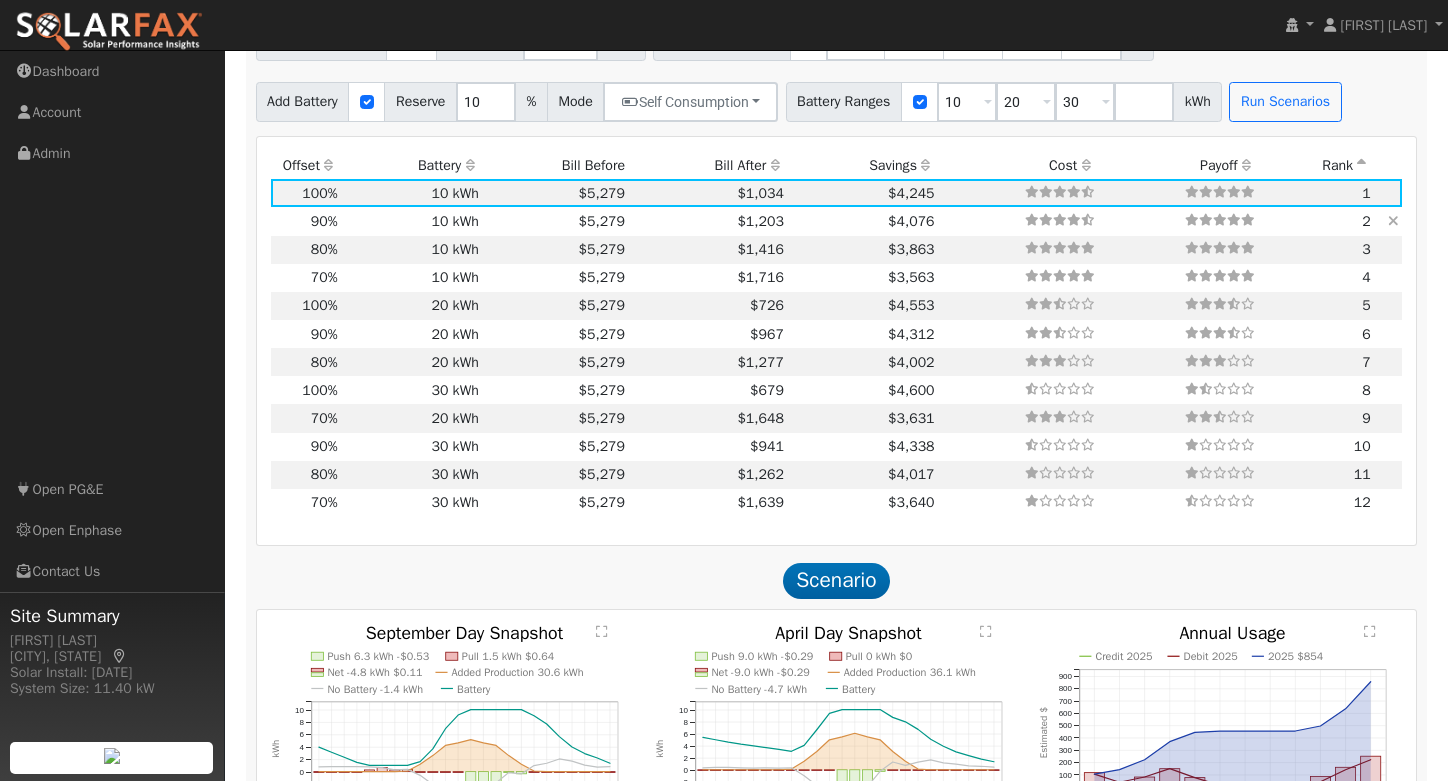 scroll, scrollTop: 1165, scrollLeft: 0, axis: vertical 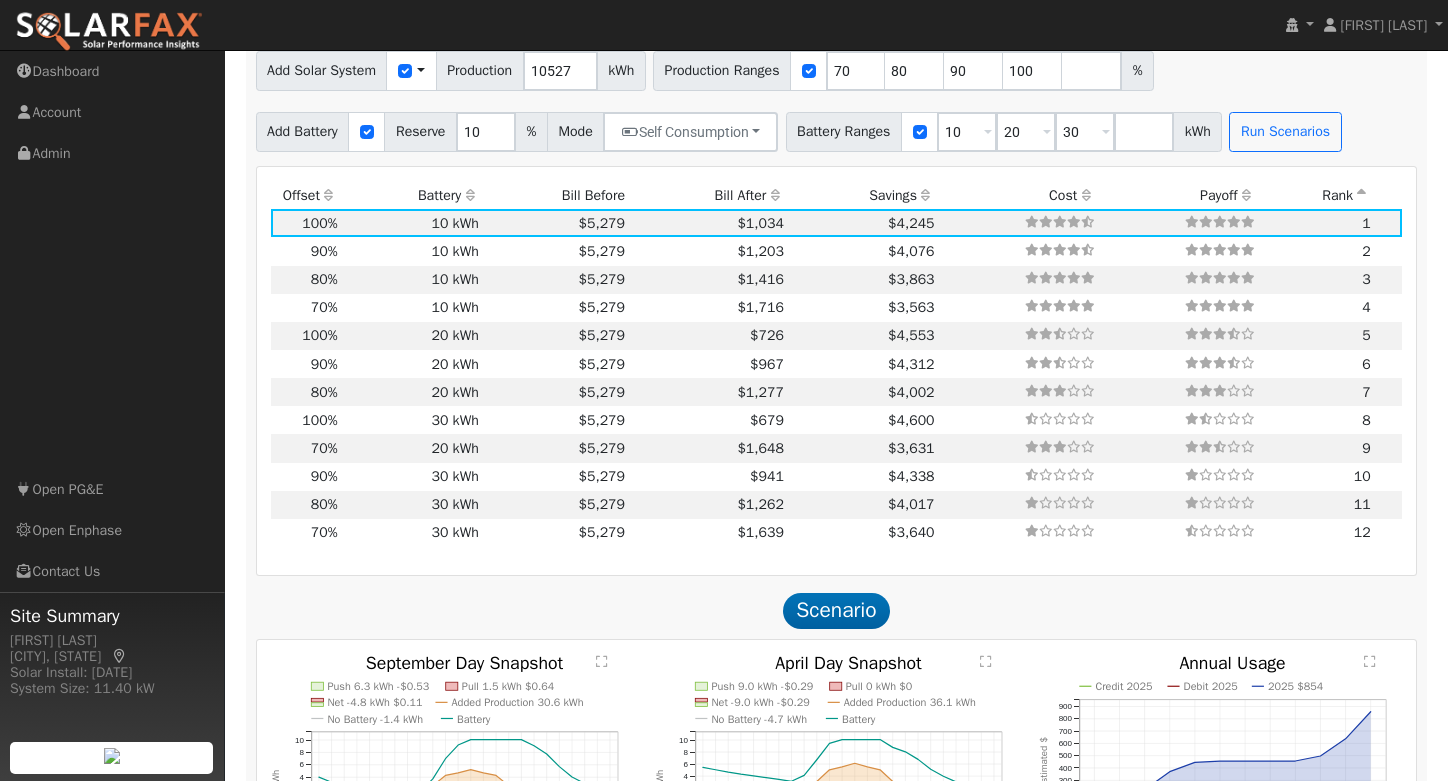 click on "Scenario" at bounding box center [837, 610] 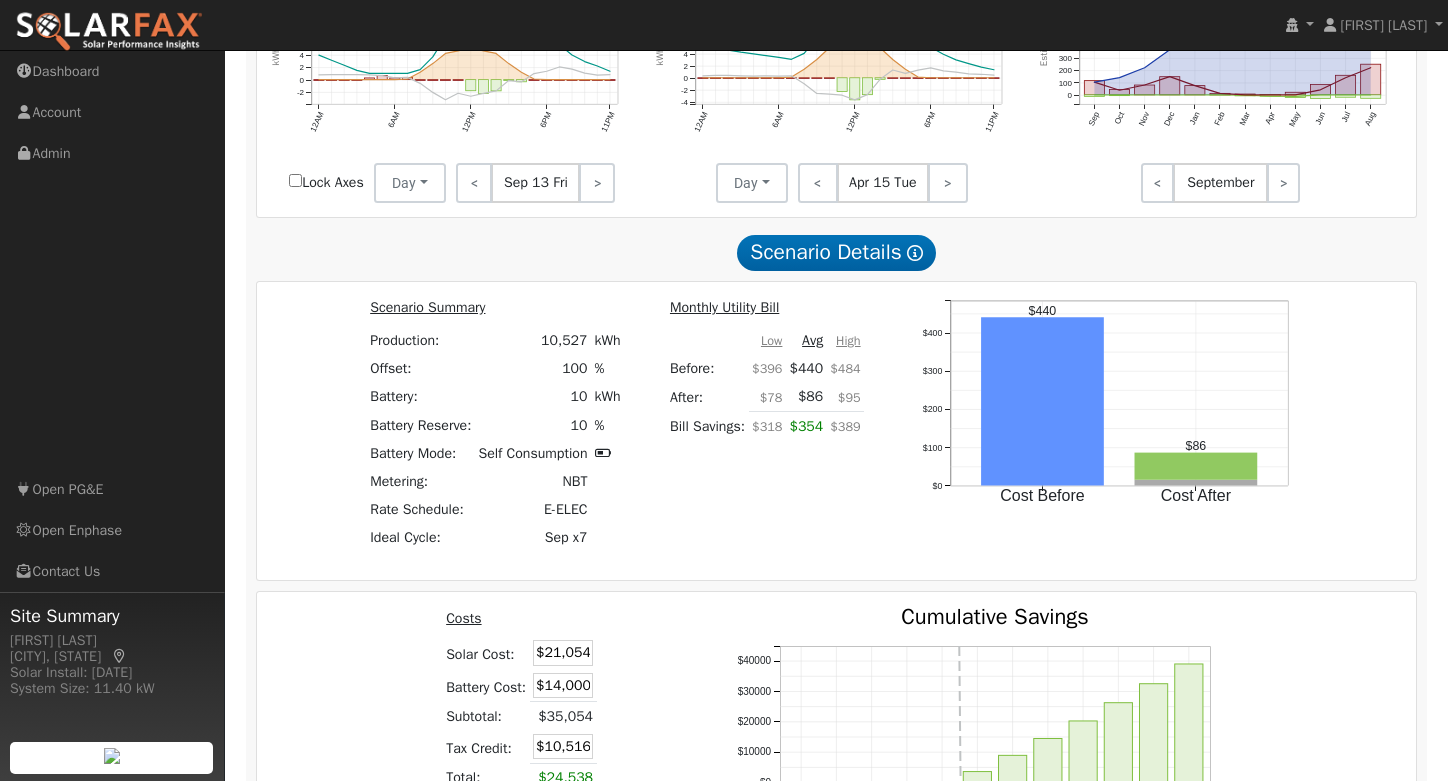 scroll, scrollTop: 2205, scrollLeft: 0, axis: vertical 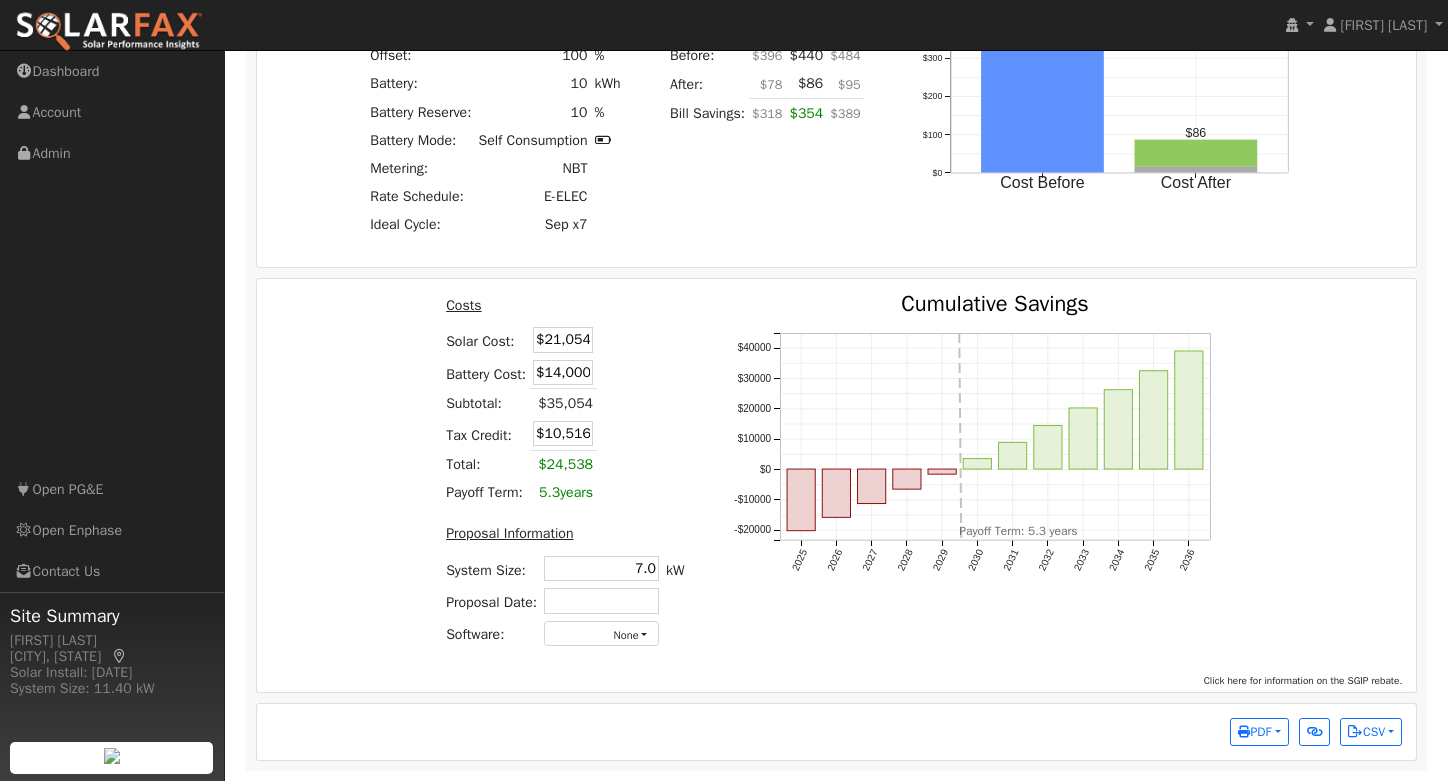 click on "Scenario Summary Production: [NUMBER] kWh Offset: [PERCENT]% Battery: [NUMBER] kWh Battery Reserve: [PERCENT]% Battery Mode: Self Consumption Metering: NBT Rate Schedule: E-ELEC Ideal Cycle: Sep x7 Monthly Utility Bill Low Avg High Before: $[NUMBER] $[NUMBER] $[NUMBER] After: $[NUMBER] $[NUMBER] $[NUMBER] Bill Savings: $[NUMBER] $[NUMBER] $[NUMBER] Cost Before Cost After $[NUMBER] $[NUMBER] $[NUMBER] onclick="" onclick="" onclick="" onclick="" onclick="" onclick="" $[NUMBER] $[NUMBER]" at bounding box center (837, 118) 